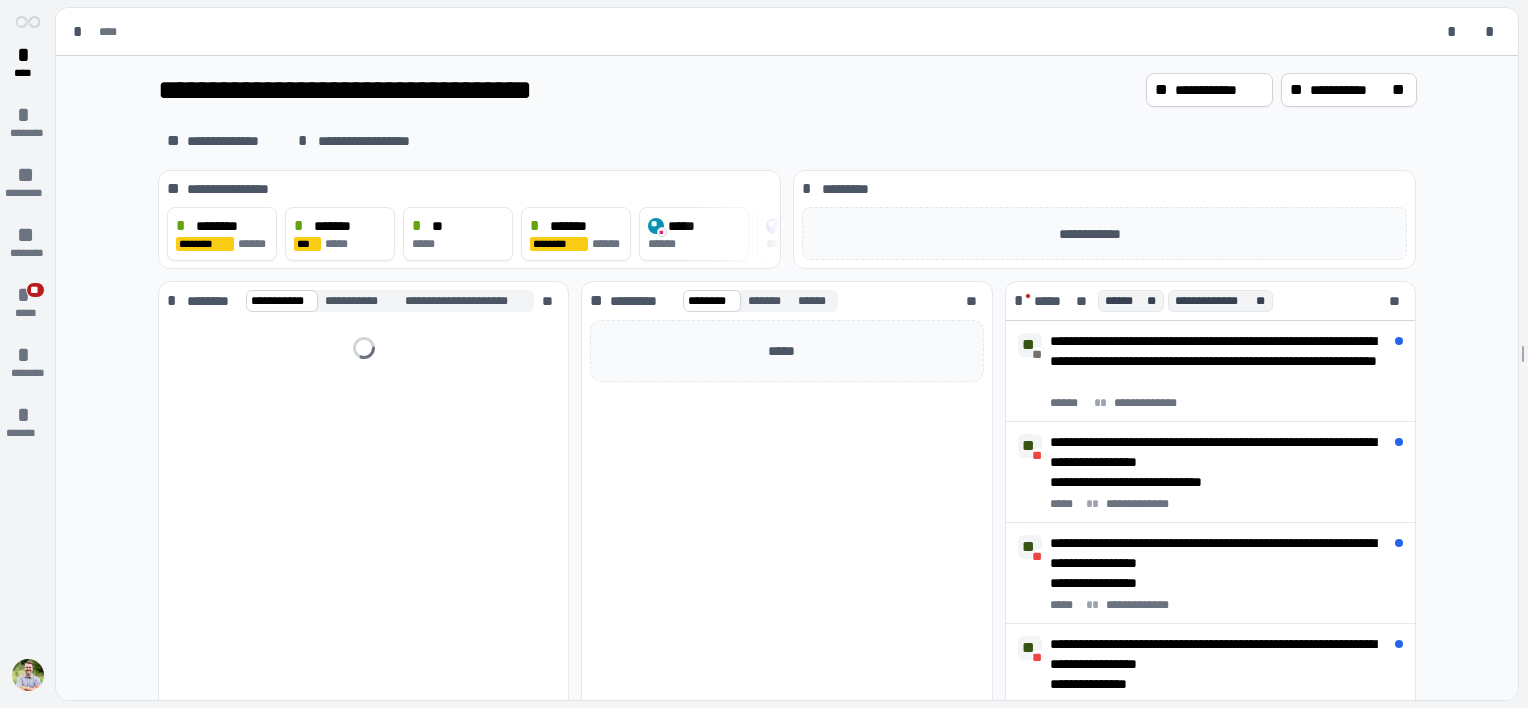 scroll, scrollTop: 0, scrollLeft: 0, axis: both 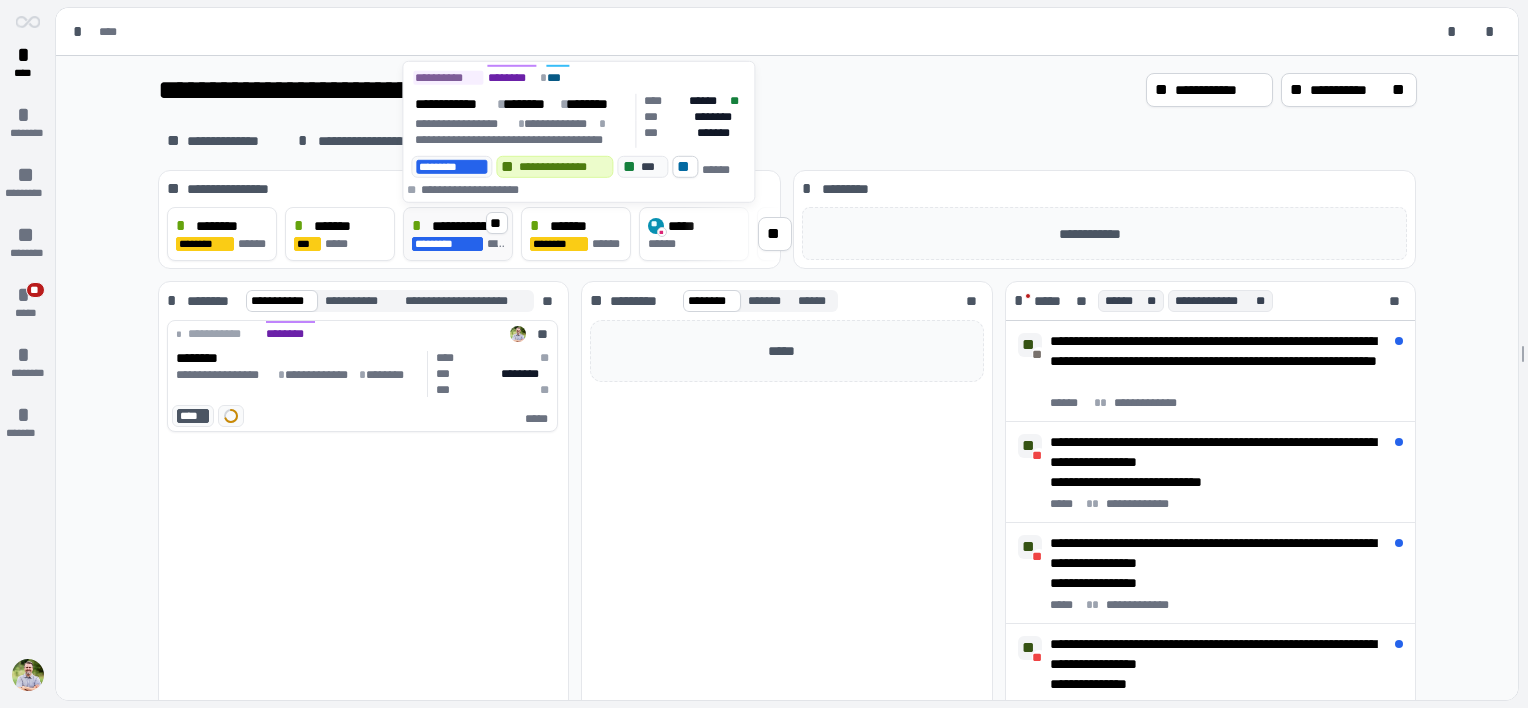 click on "**********" at bounding box center (468, 226) 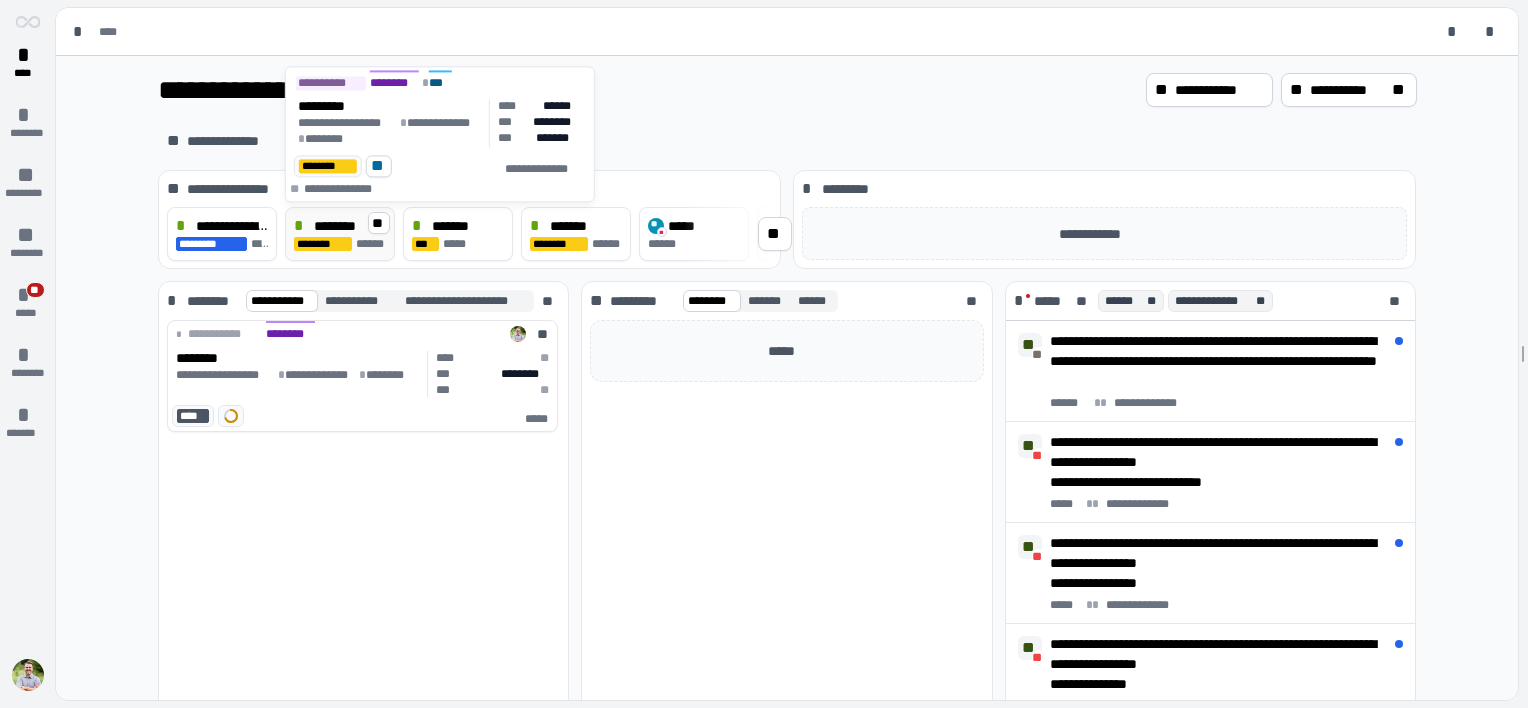 click on "********" at bounding box center [341, 226] 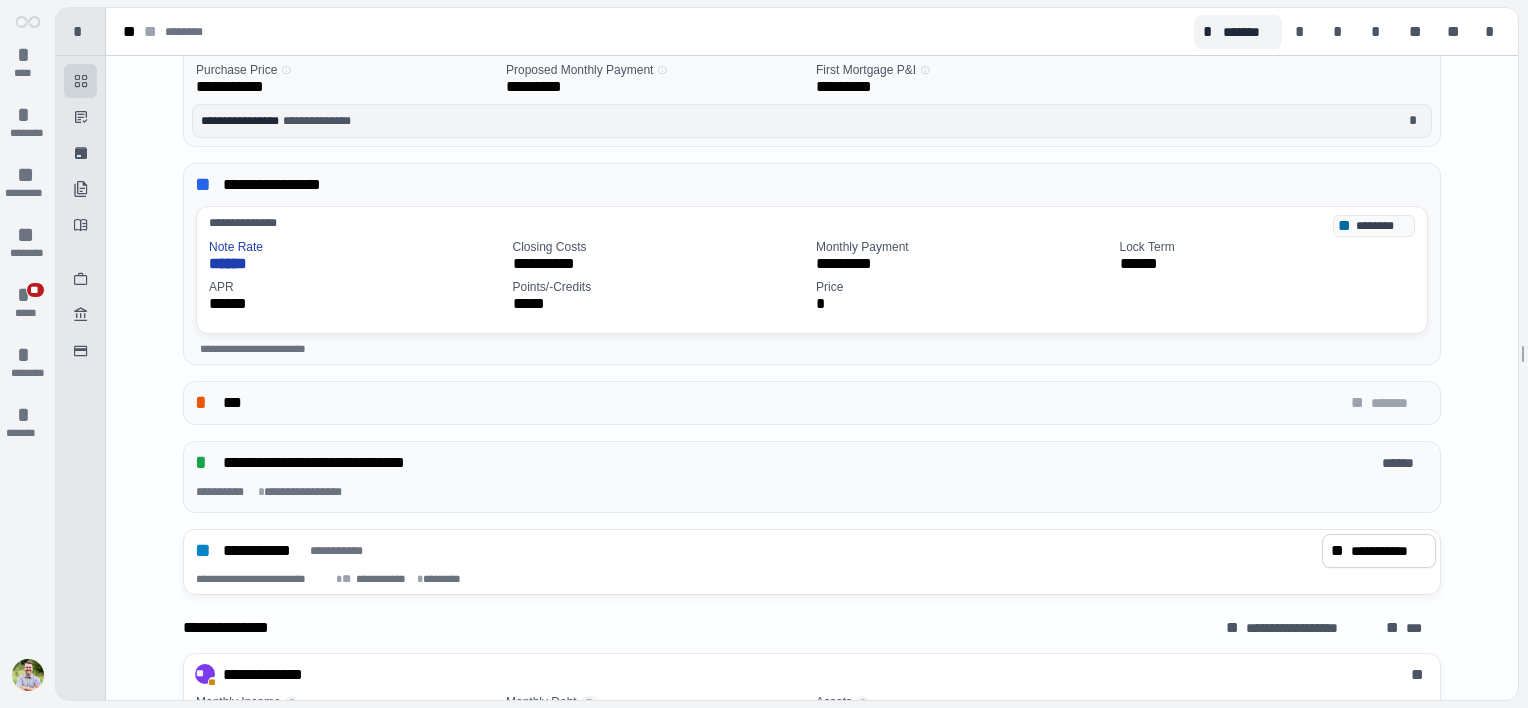 scroll, scrollTop: 752, scrollLeft: 0, axis: vertical 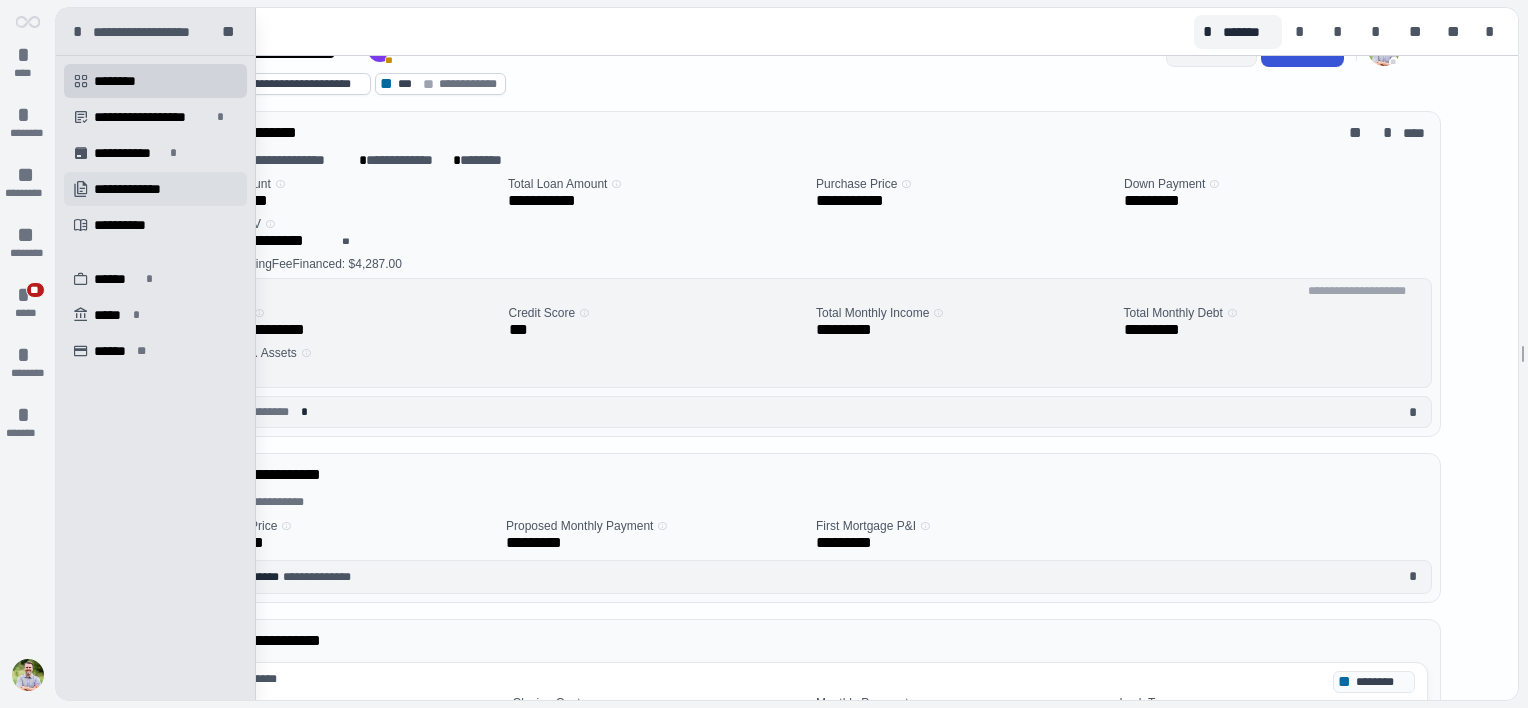 click on "**********" at bounding box center [155, 189] 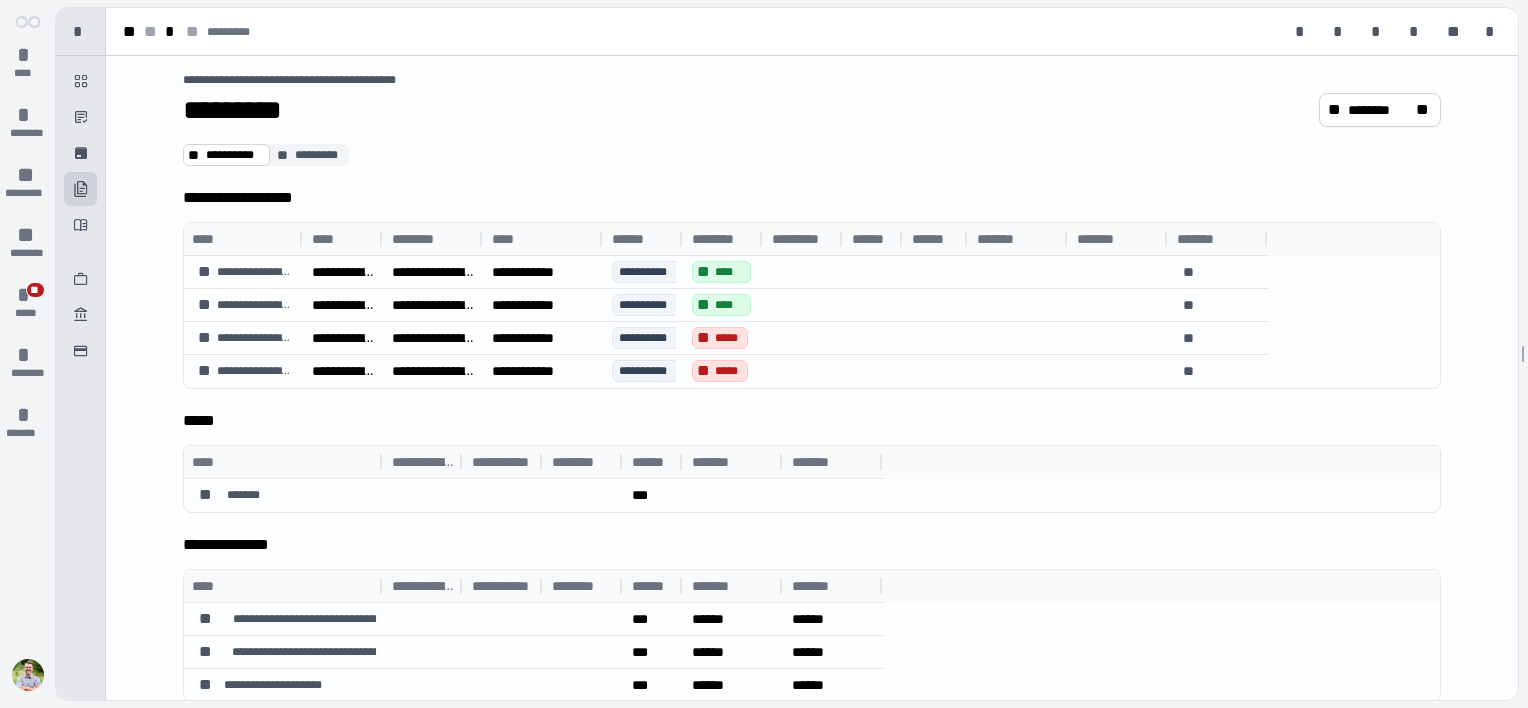 click on "**********" at bounding box center [812, 80] 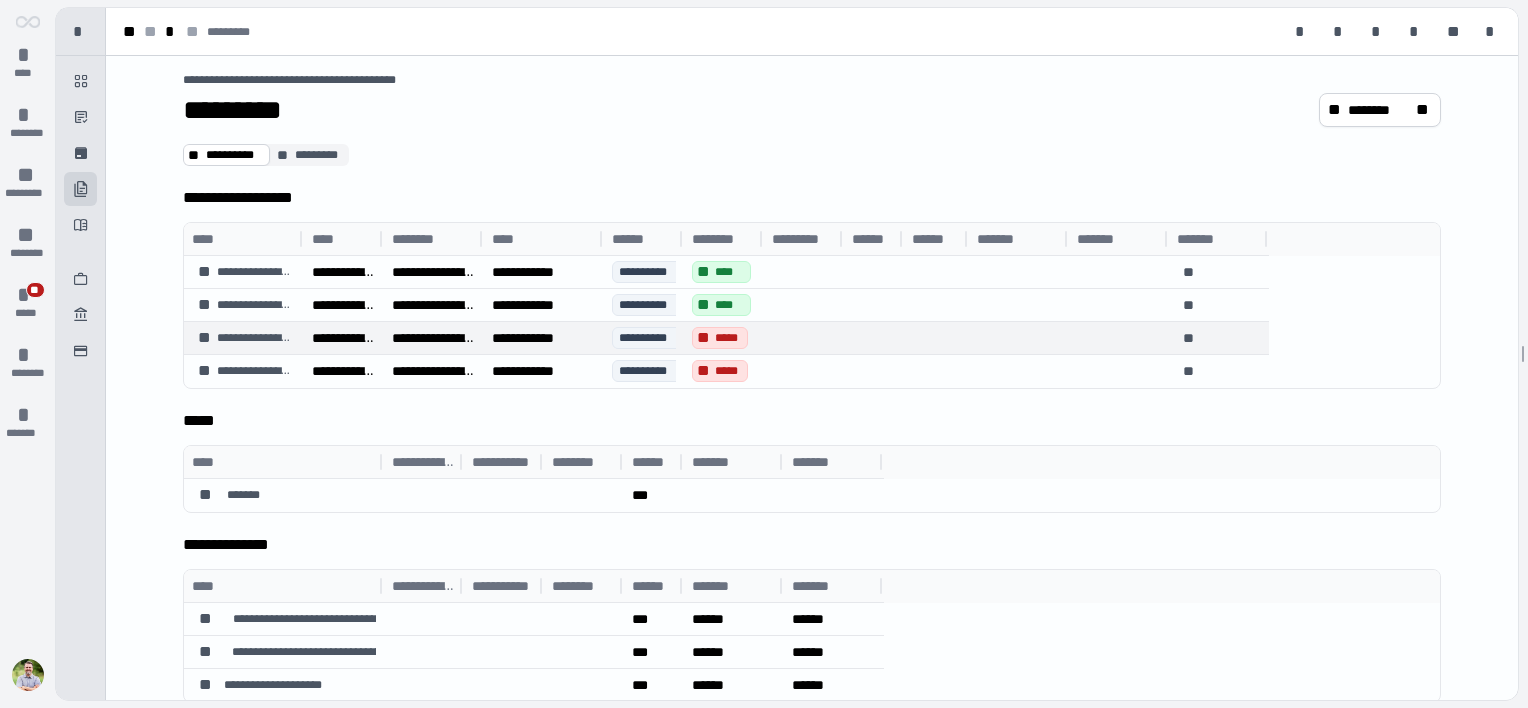 click on "**" at bounding box center [705, 338] 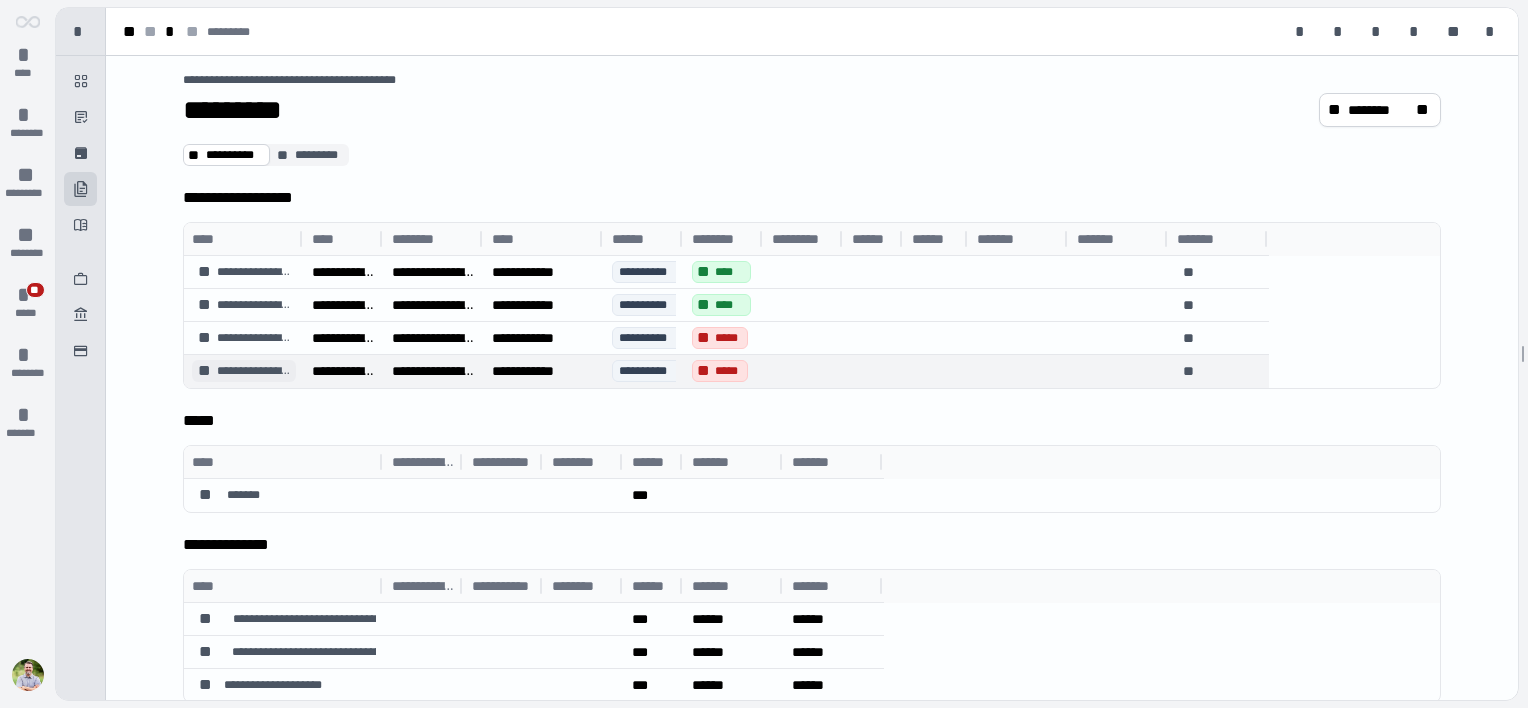 click on "**********" at bounding box center (254, 371) 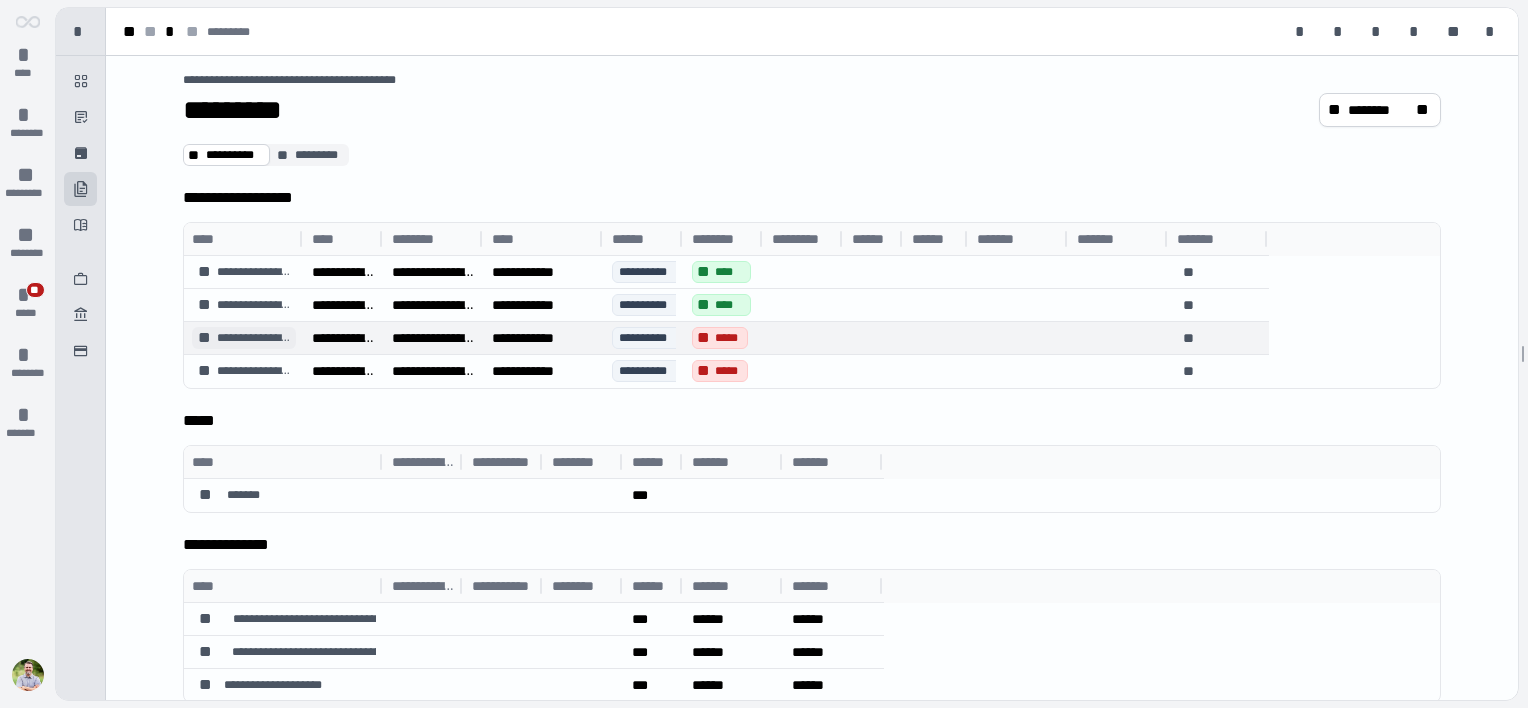 click on "**********" at bounding box center [254, 338] 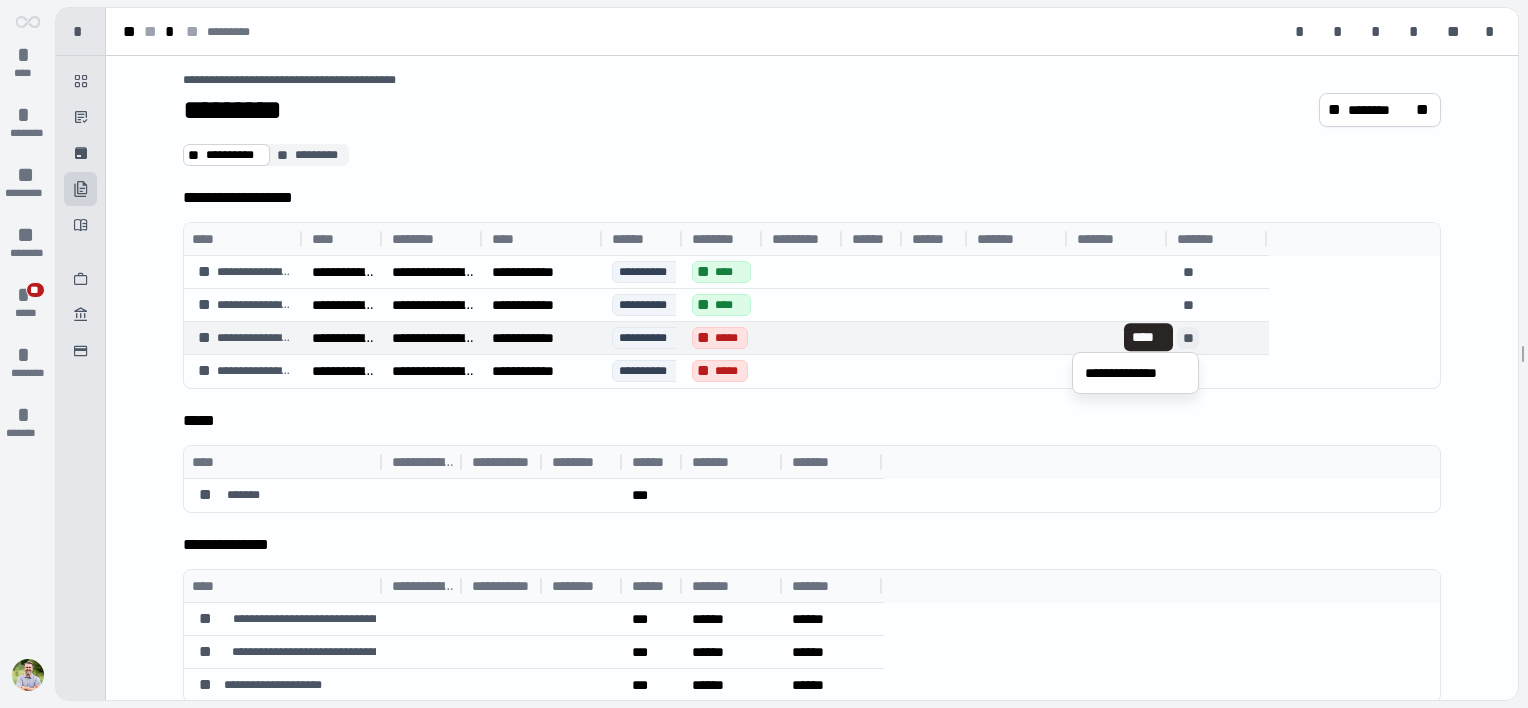 click on "**" at bounding box center (1188, 338) 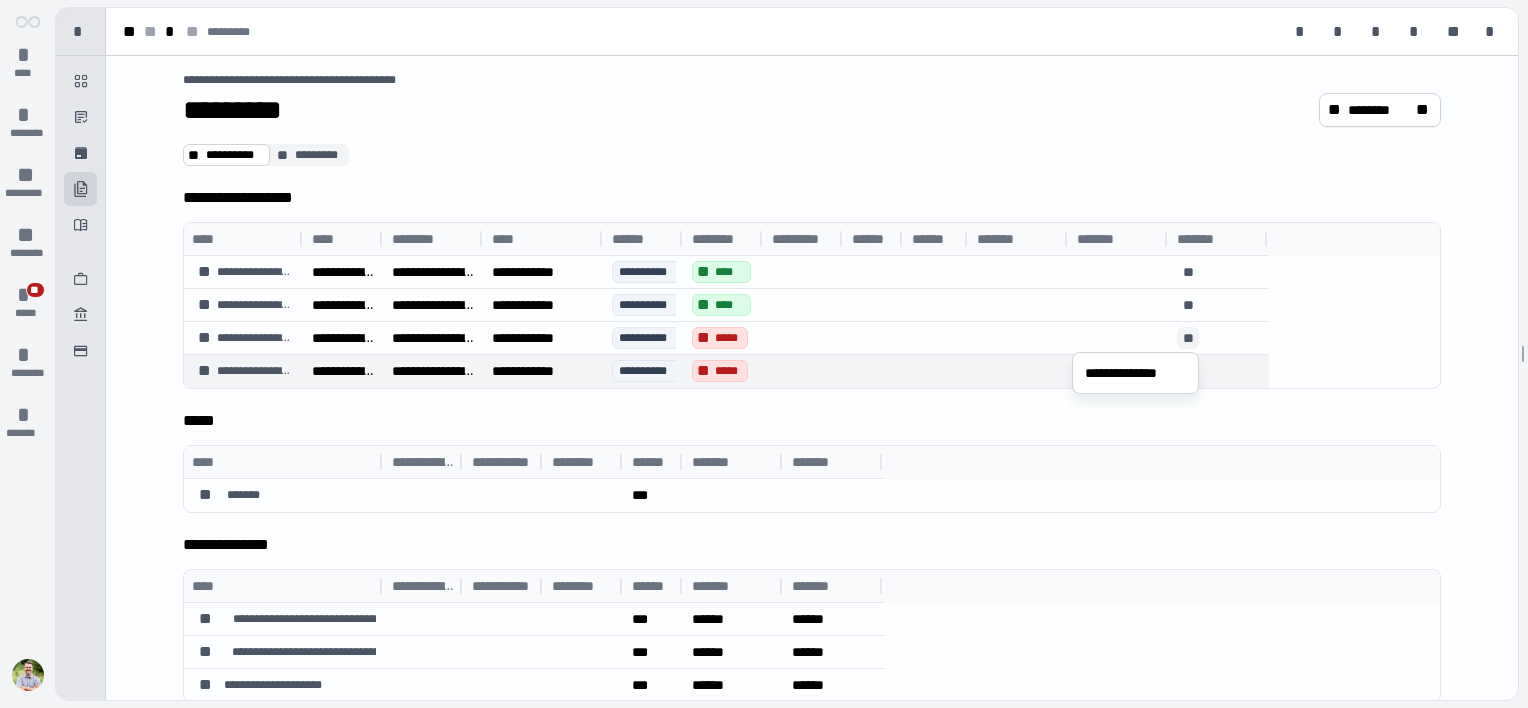 click at bounding box center [1019, 371] 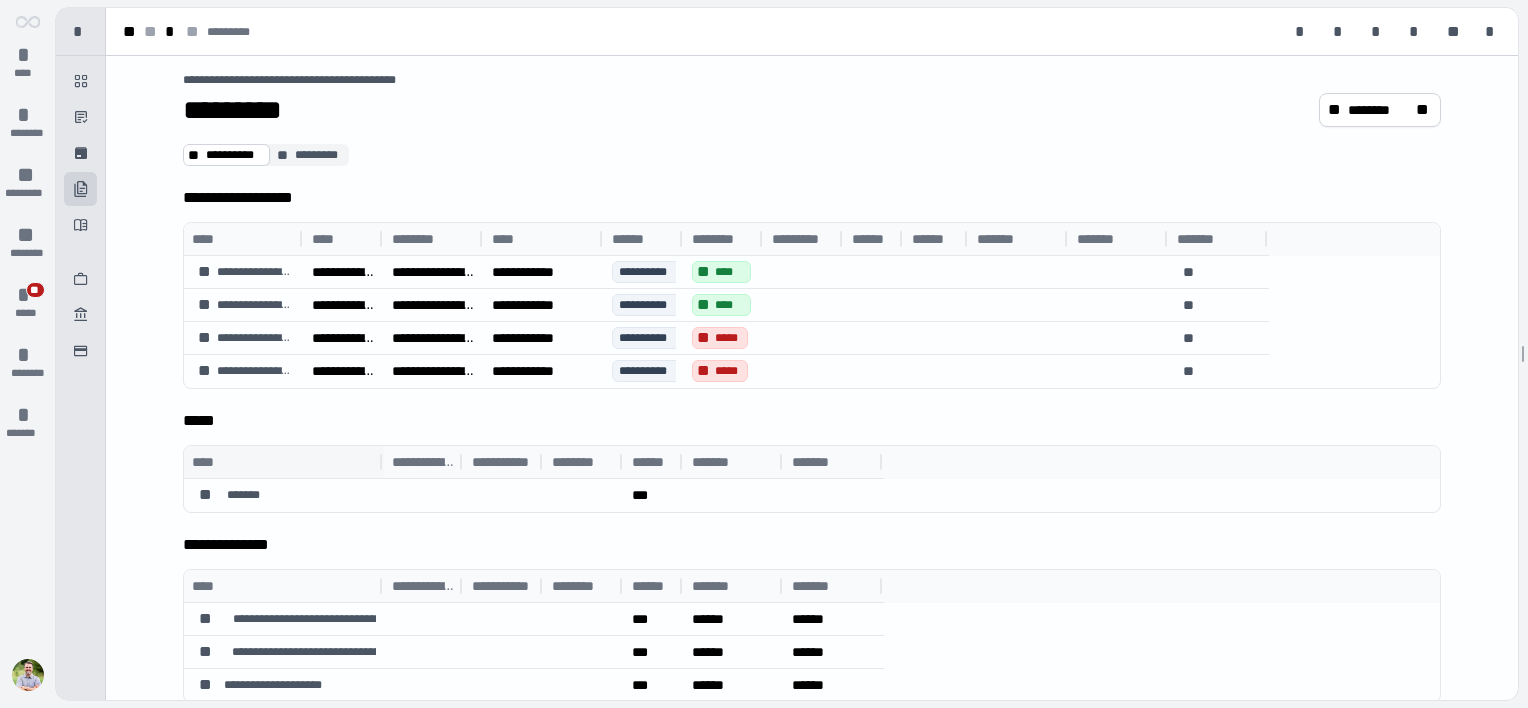 click on "****" at bounding box center [284, 462] 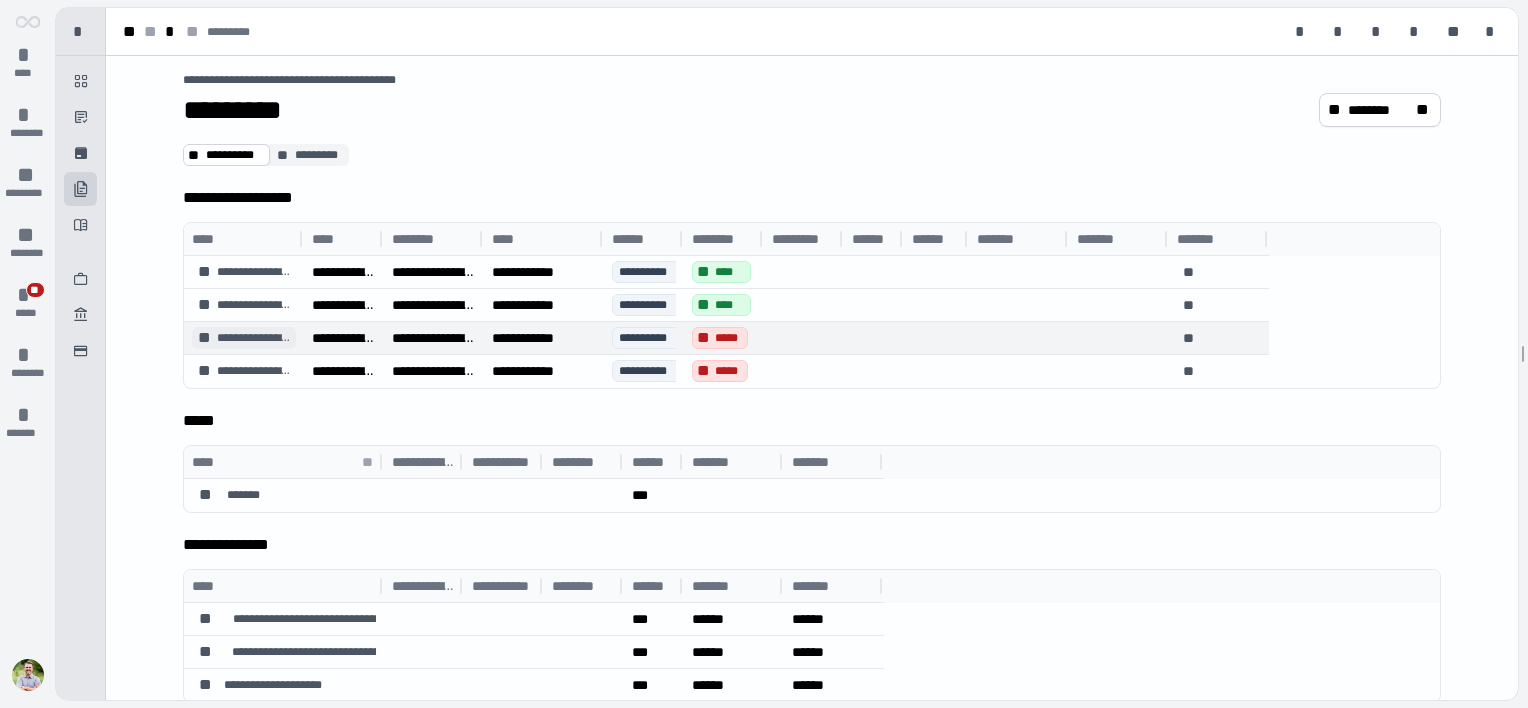 click on "**********" at bounding box center (254, 338) 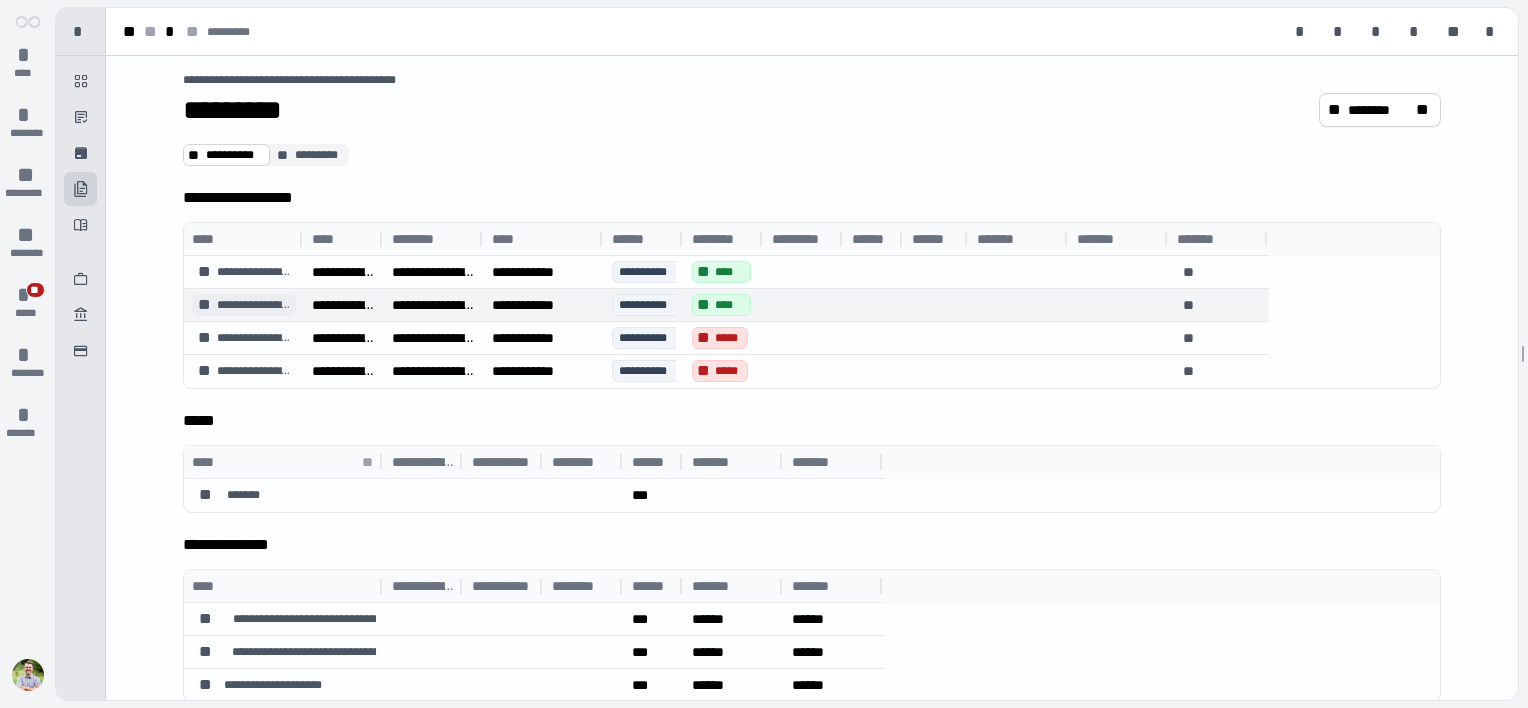 click on "**********" at bounding box center (244, 305) 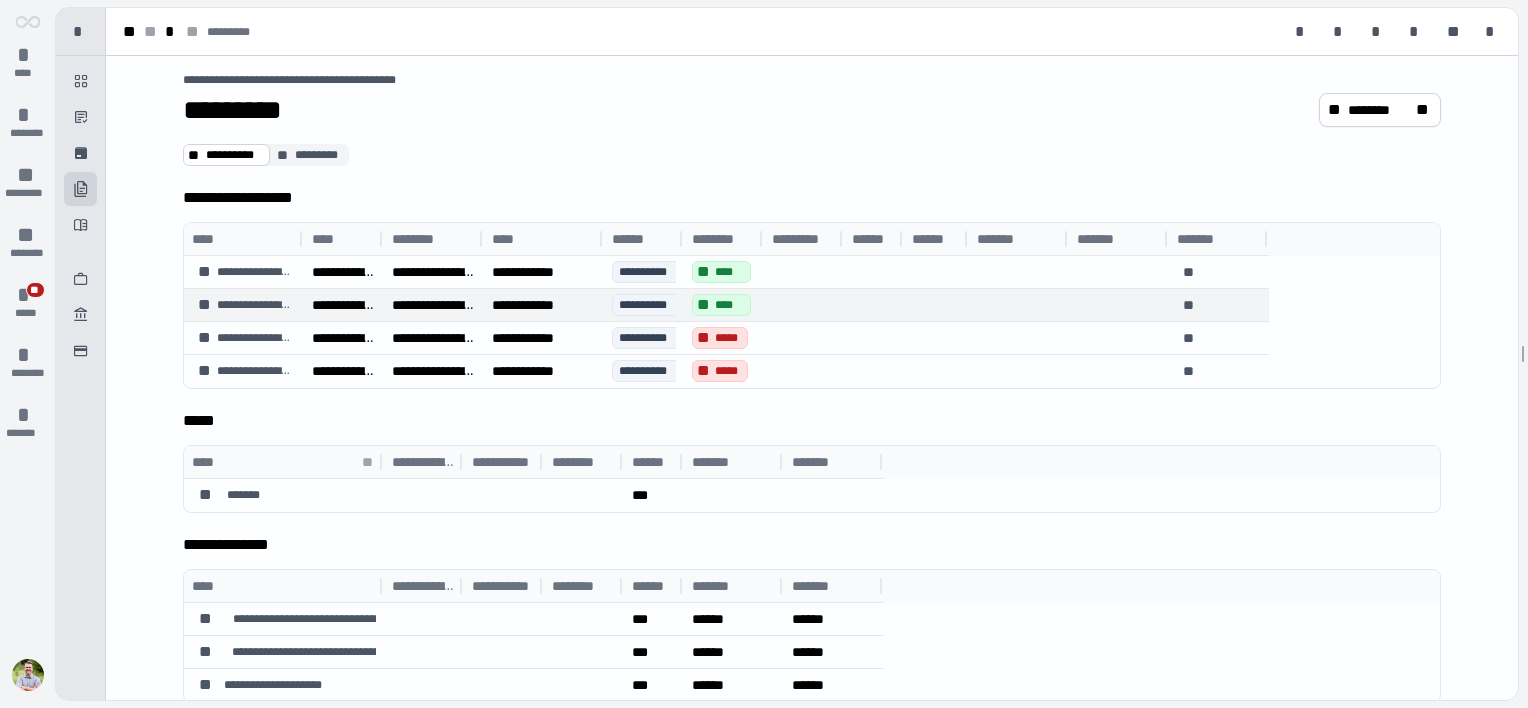 click on "**********" at bounding box center (648, 305) 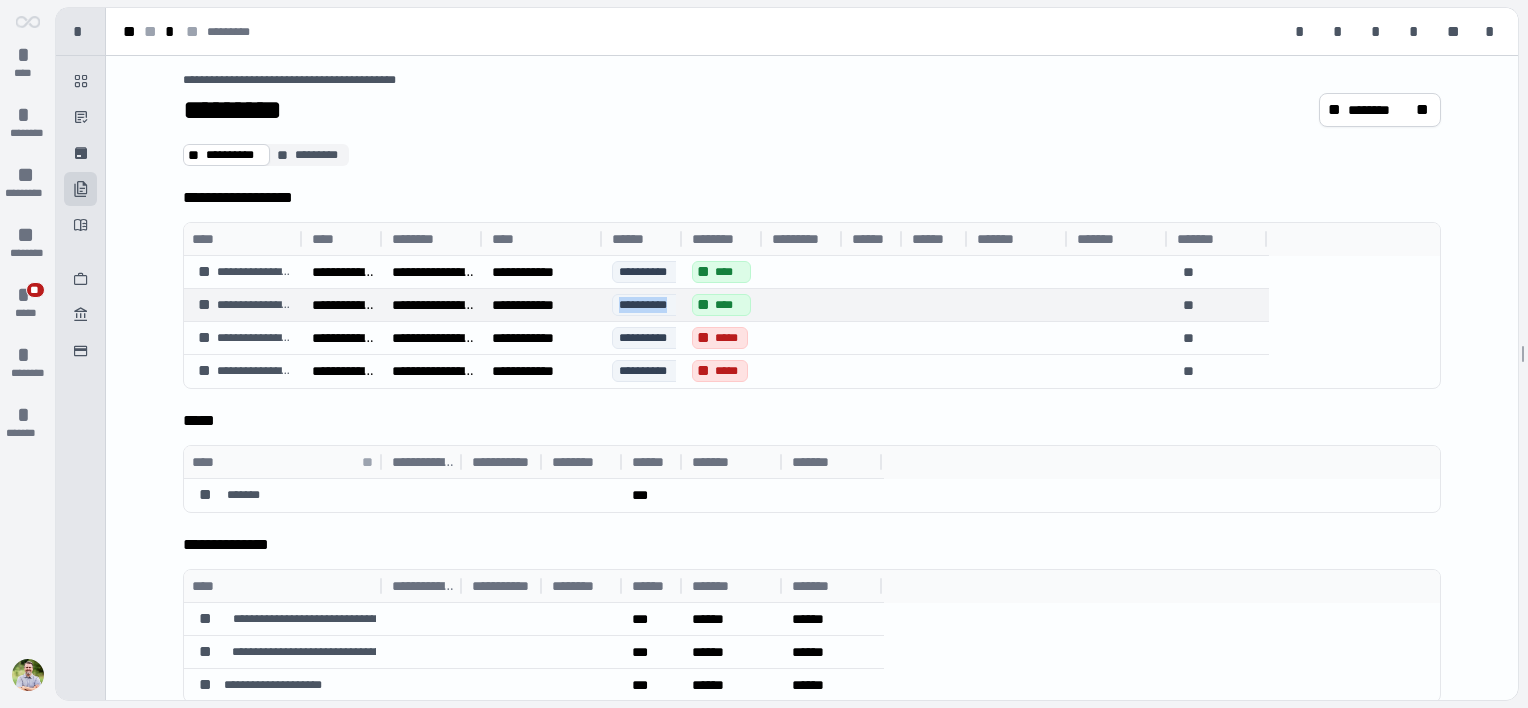 click on "**********" at bounding box center (648, 305) 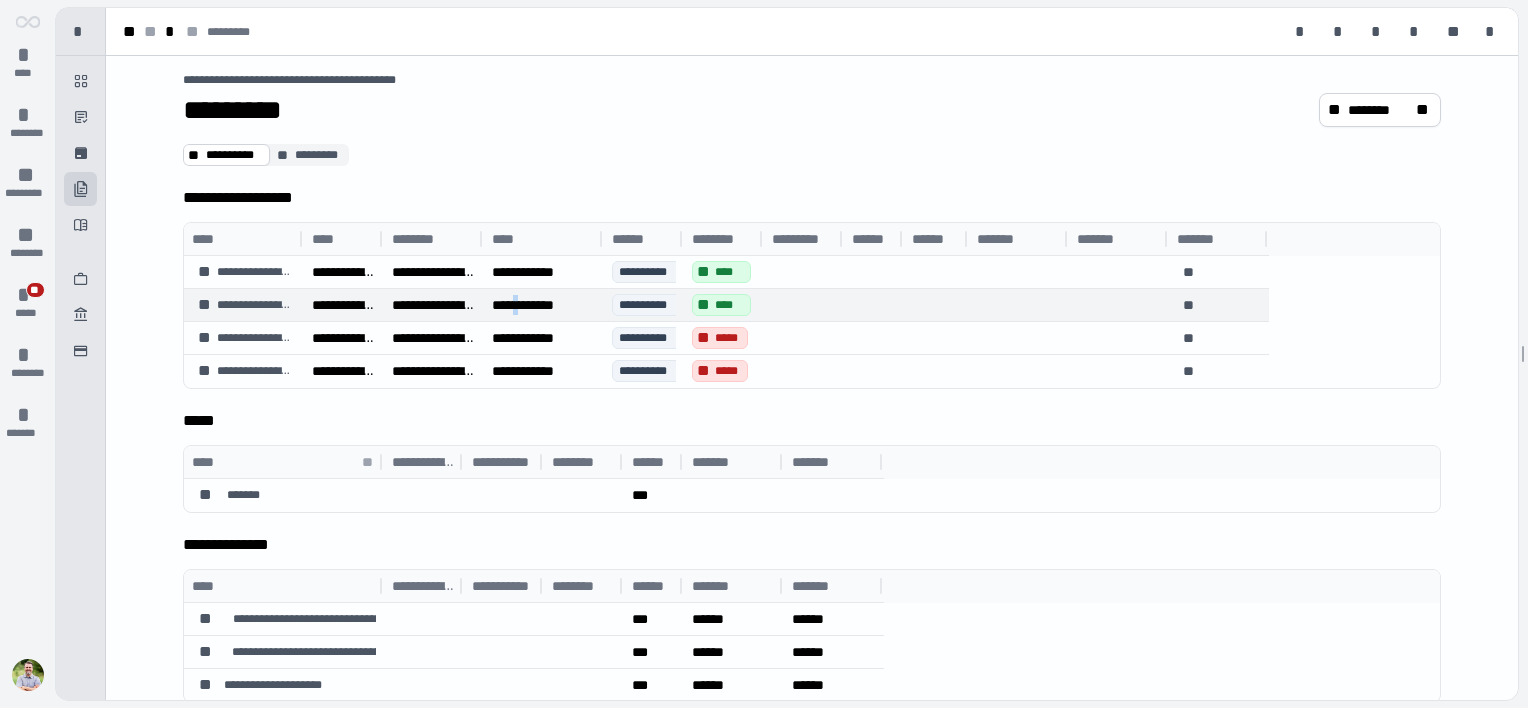 drag, startPoint x: 625, startPoint y: 307, endPoint x: 530, endPoint y: 302, distance: 95.131485 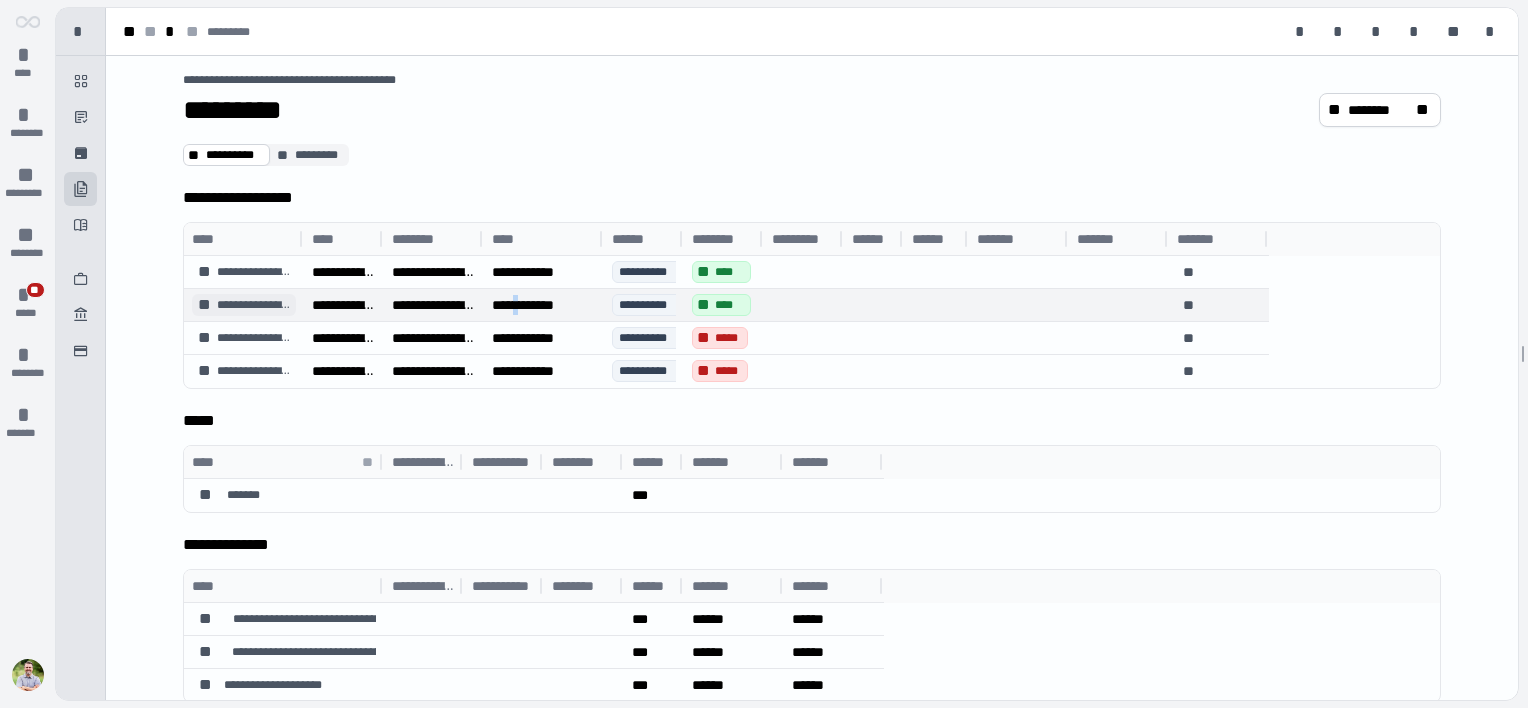 click on "**" at bounding box center (205, 305) 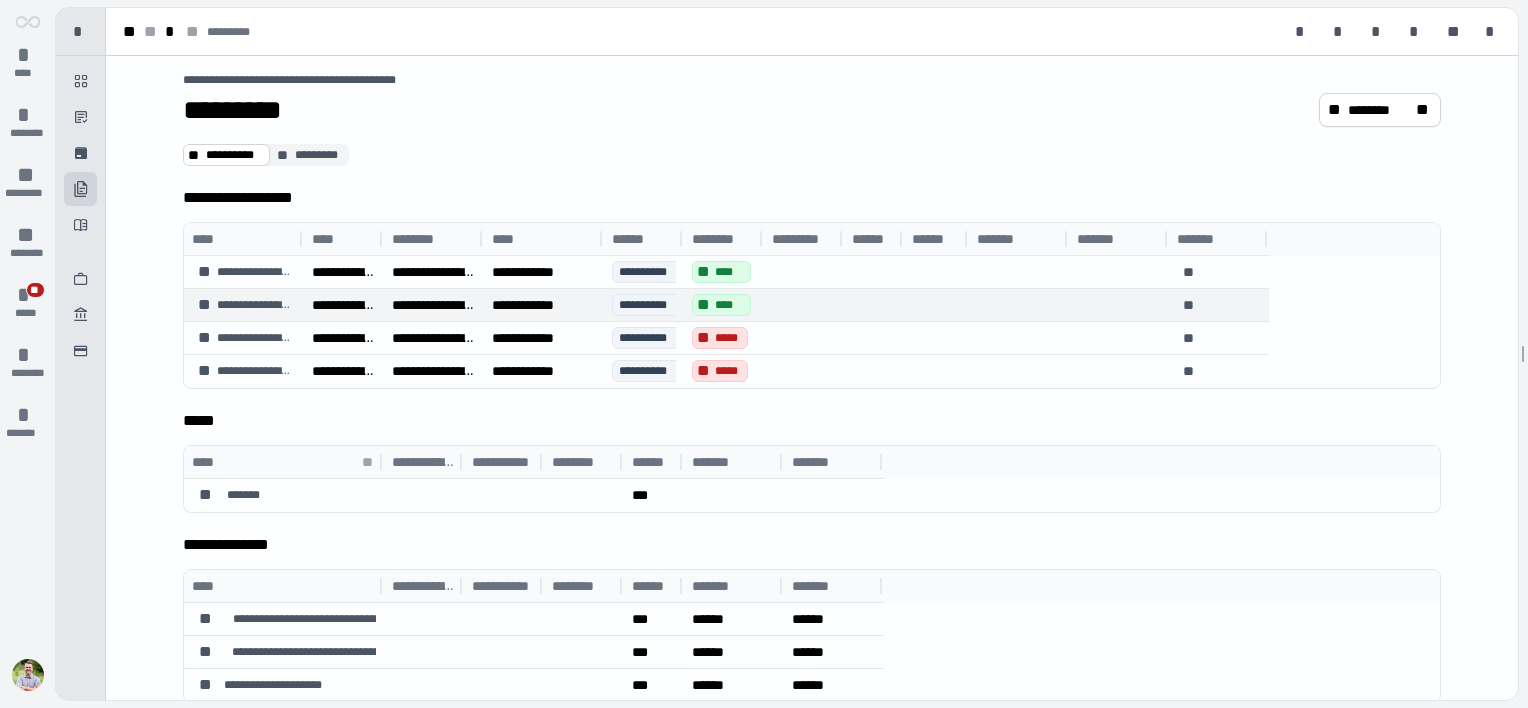 drag, startPoint x: 210, startPoint y: 309, endPoint x: 208, endPoint y: 292, distance: 17.117243 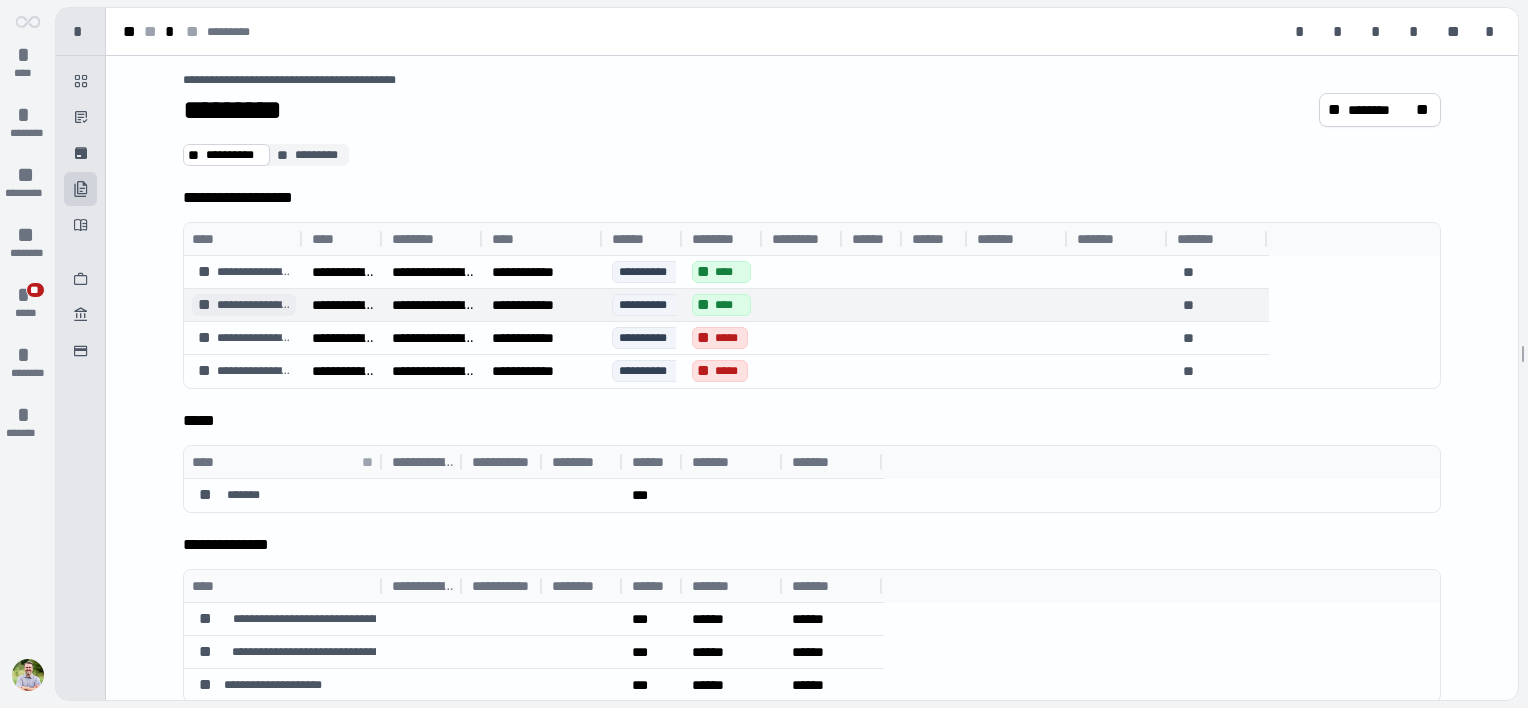 click on "**" at bounding box center [1188, 338] 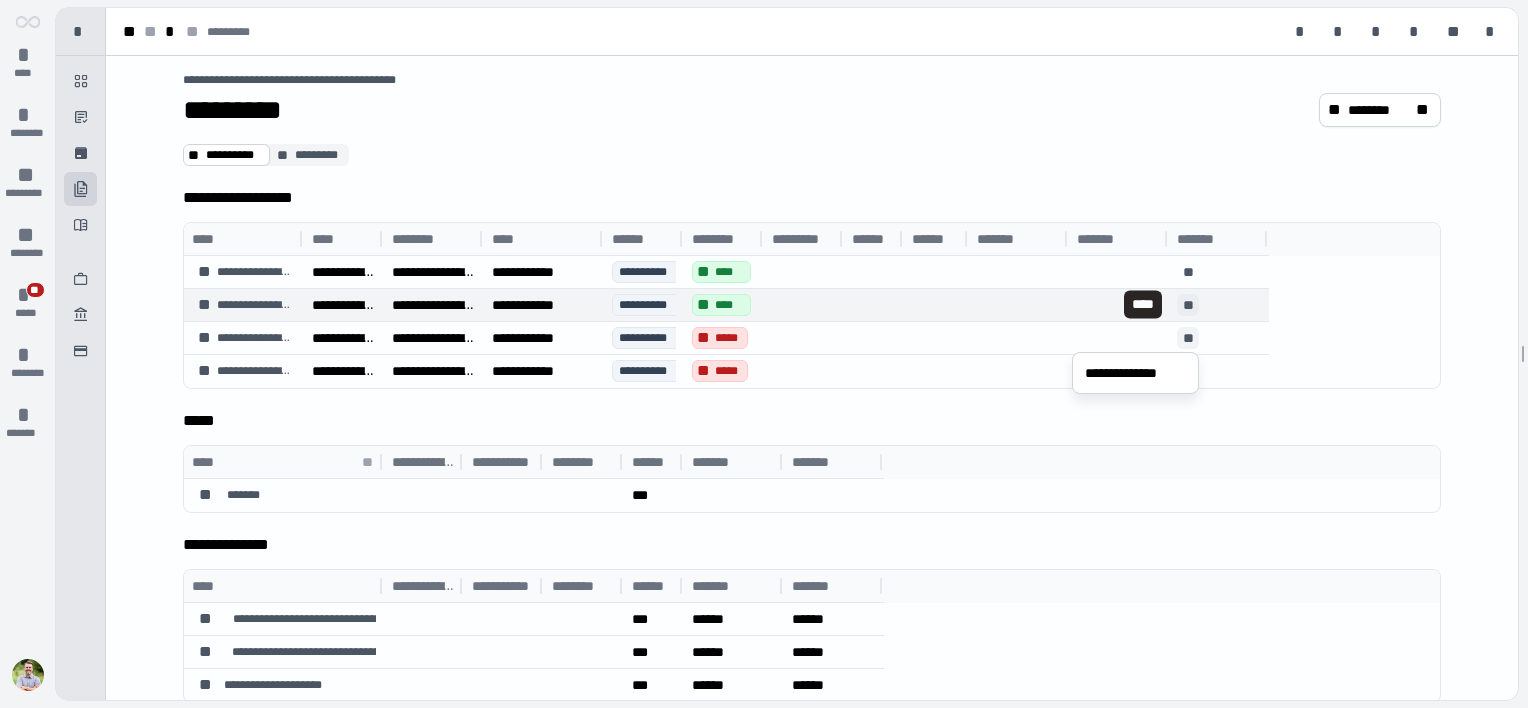 click on "**" at bounding box center [1188, 305] 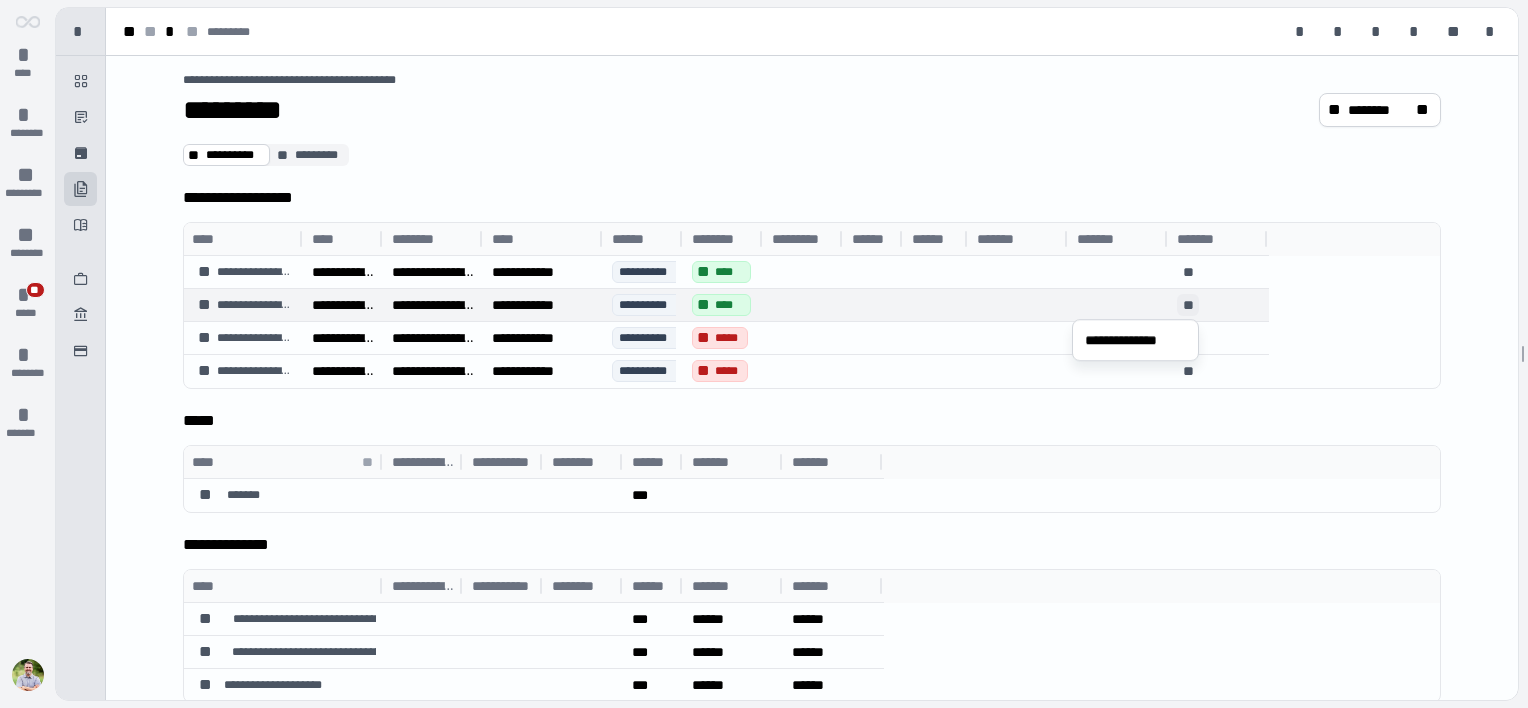 click on "****" at bounding box center [729, 305] 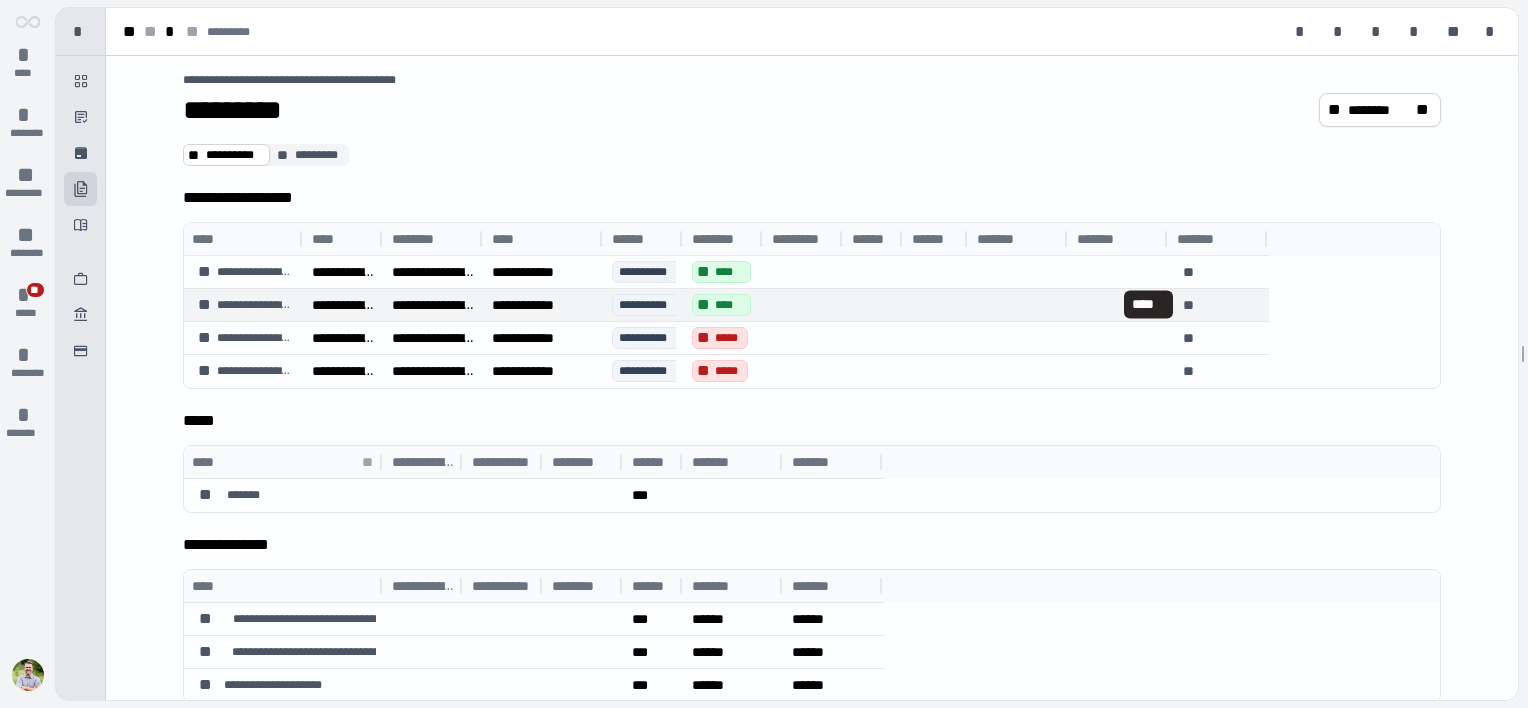 click on "**********" at bounding box center [648, 305] 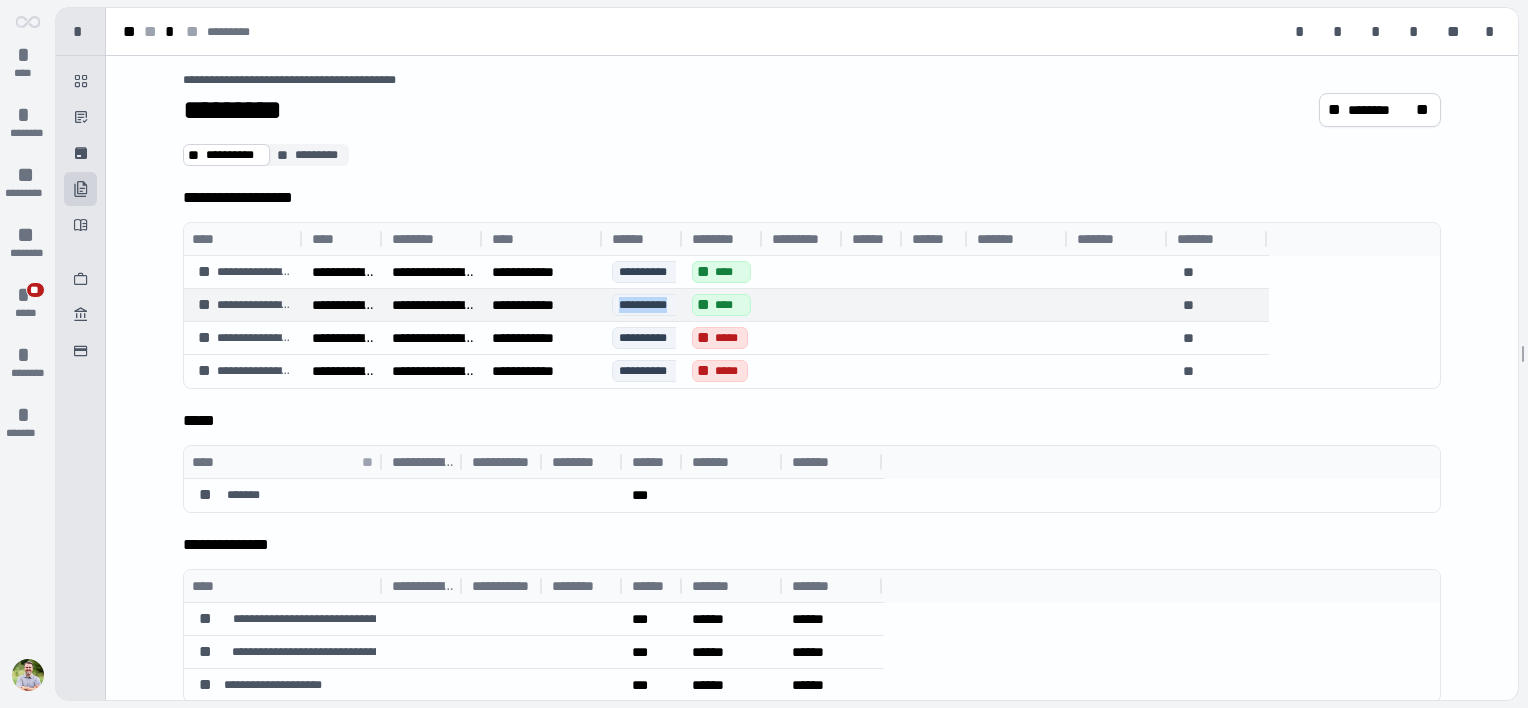 click on "**********" at bounding box center [648, 305] 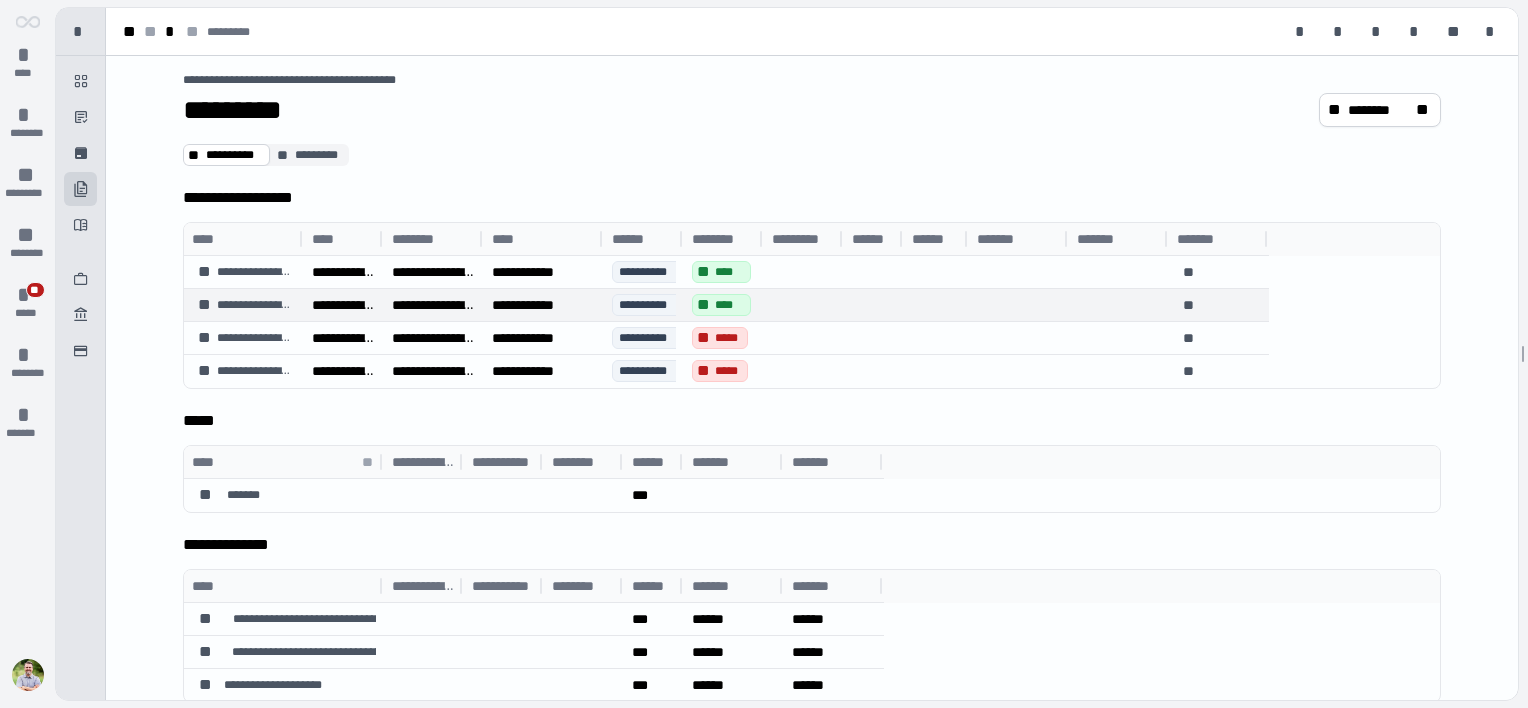 drag, startPoint x: 650, startPoint y: 312, endPoint x: 514, endPoint y: 293, distance: 137.32079 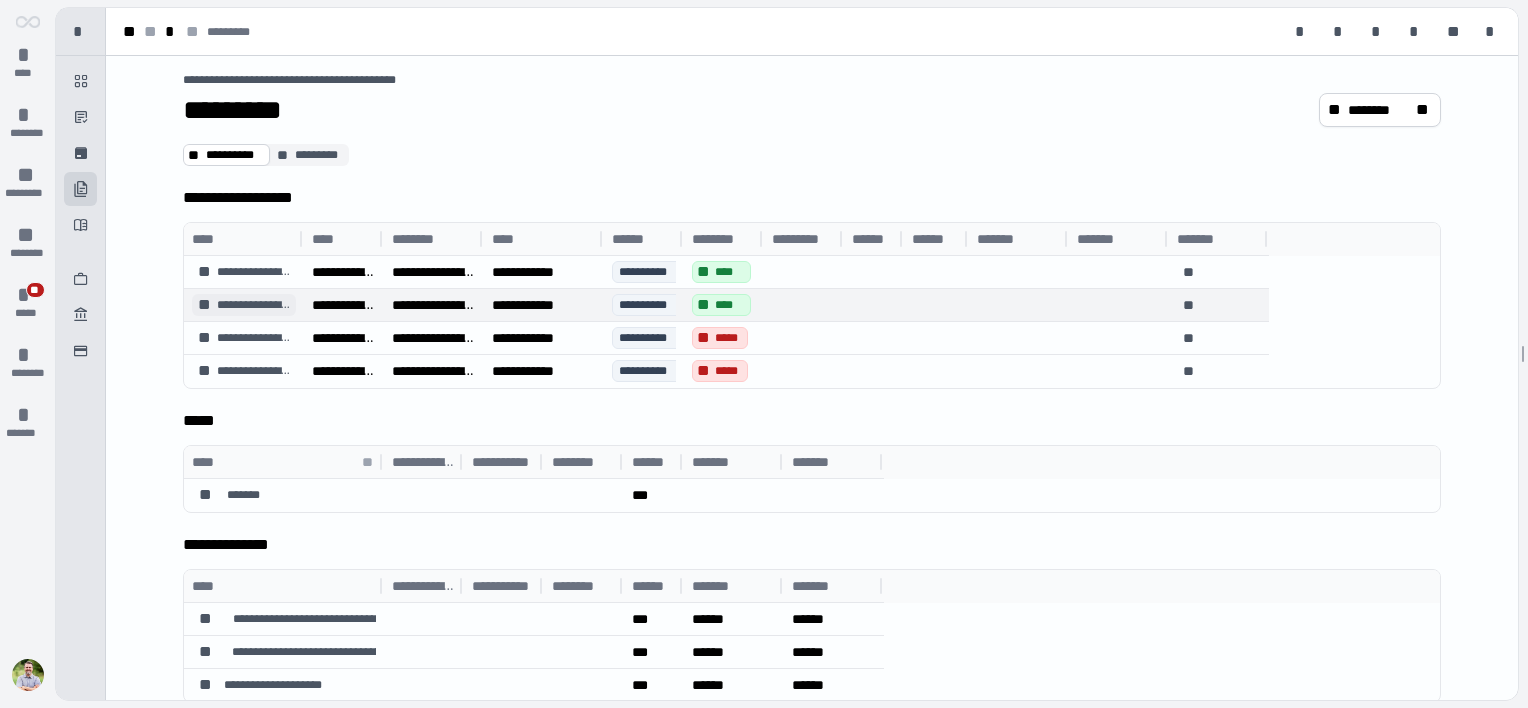 click on "**********" at bounding box center [244, 305] 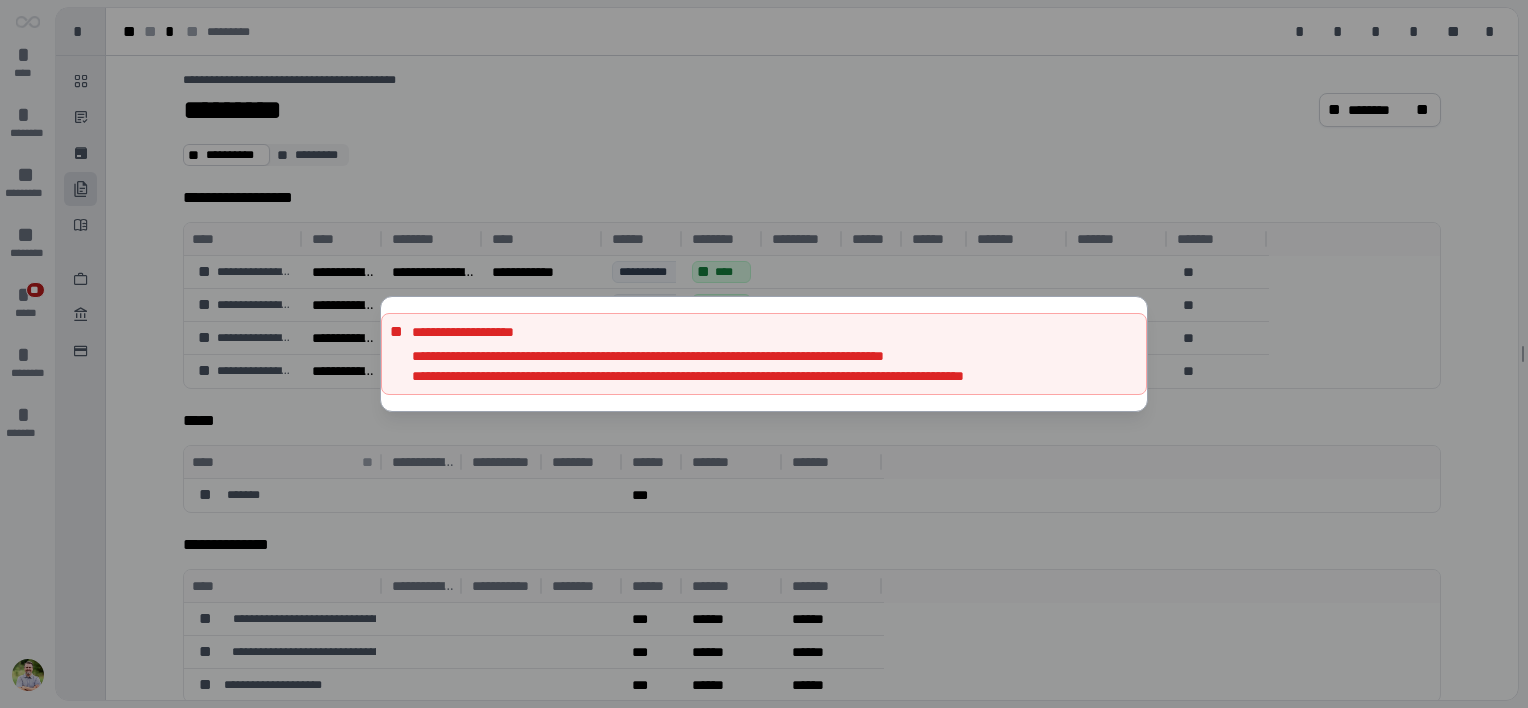 drag, startPoint x: 239, startPoint y: 294, endPoint x: 863, endPoint y: 522, distance: 664.3493 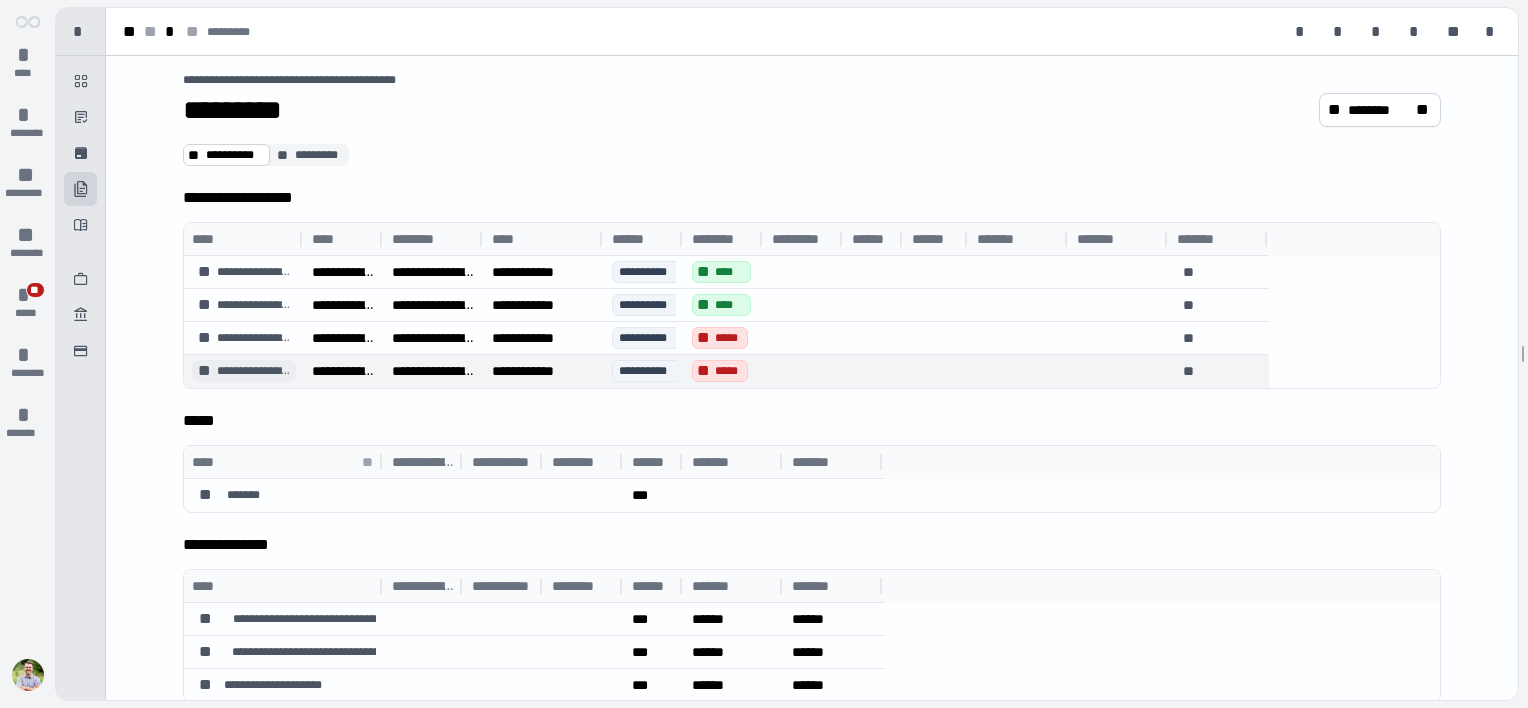 click on "**********" at bounding box center (254, 371) 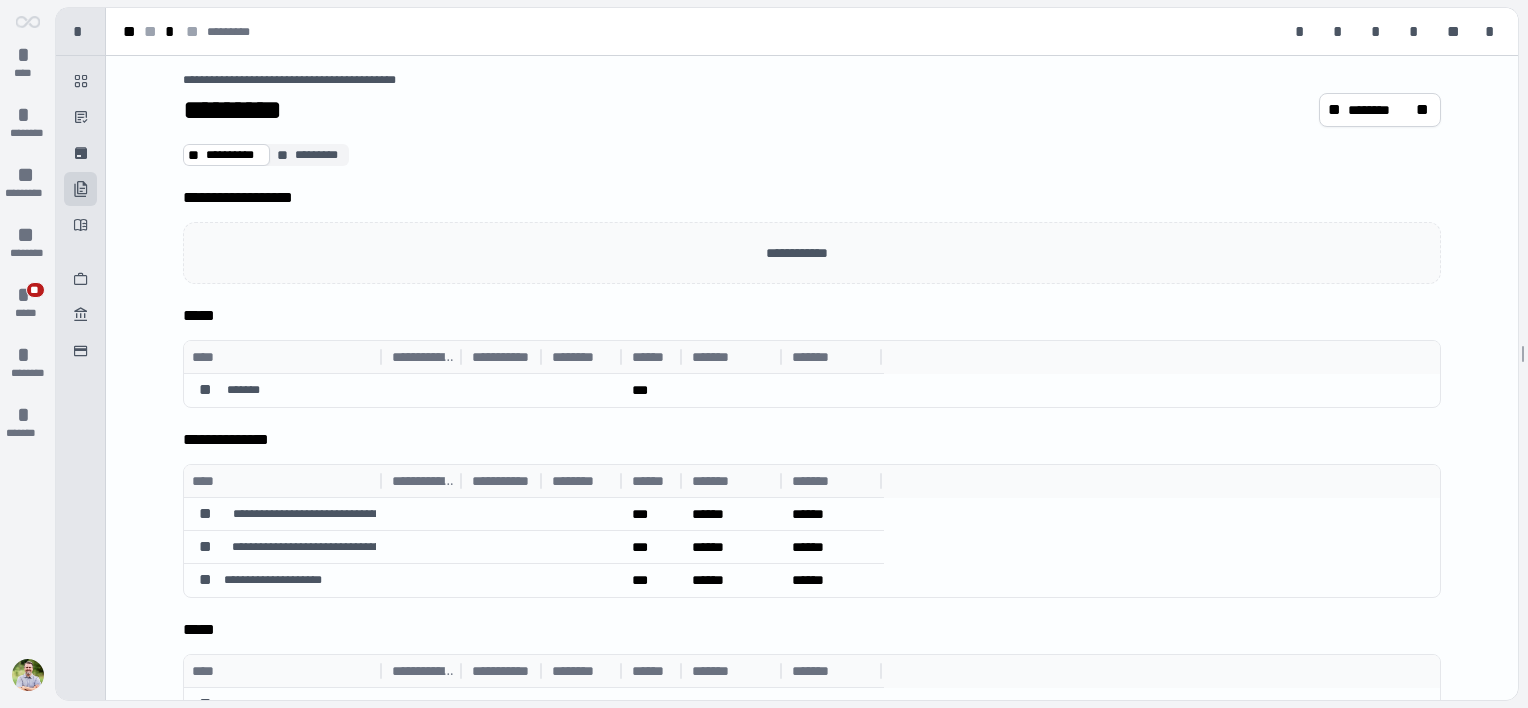 scroll, scrollTop: 0, scrollLeft: 0, axis: both 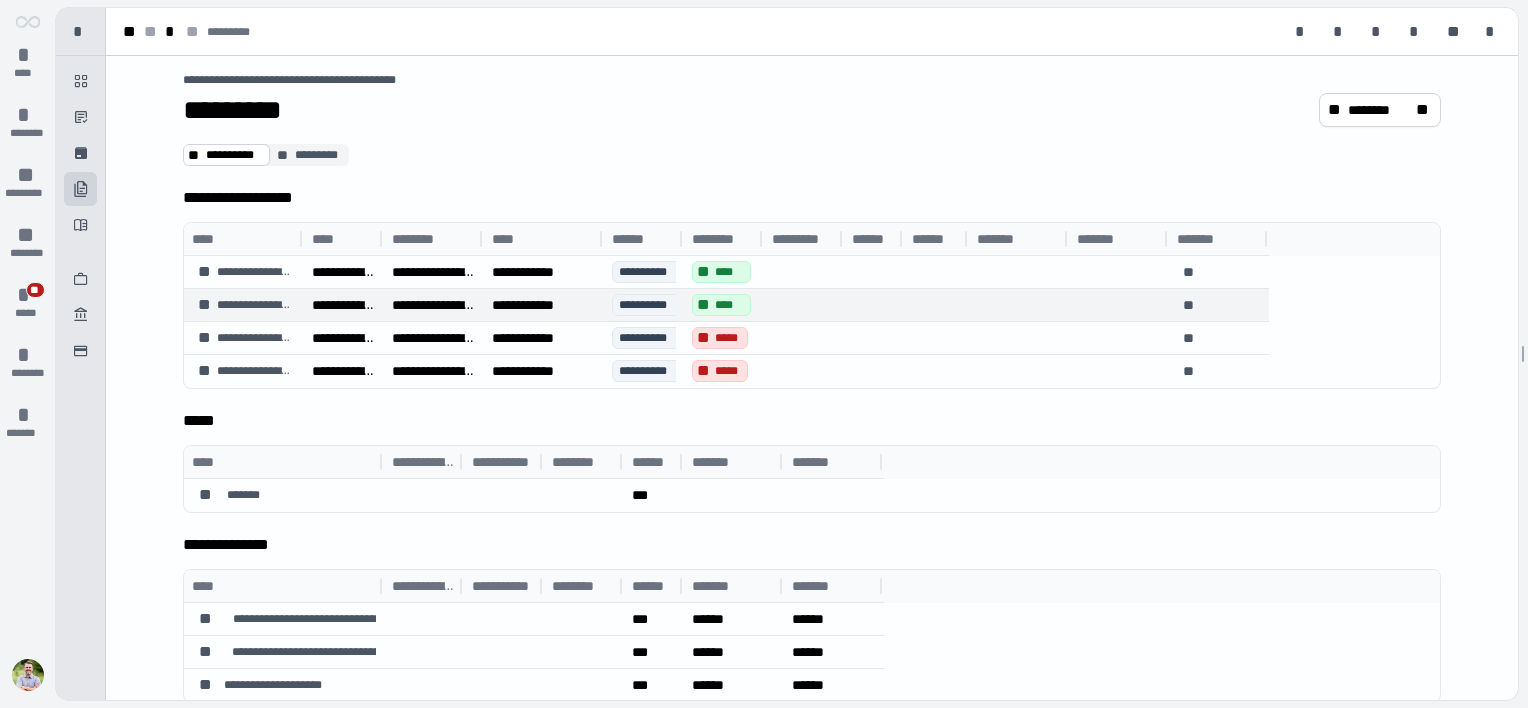 click on "****" at bounding box center [729, 305] 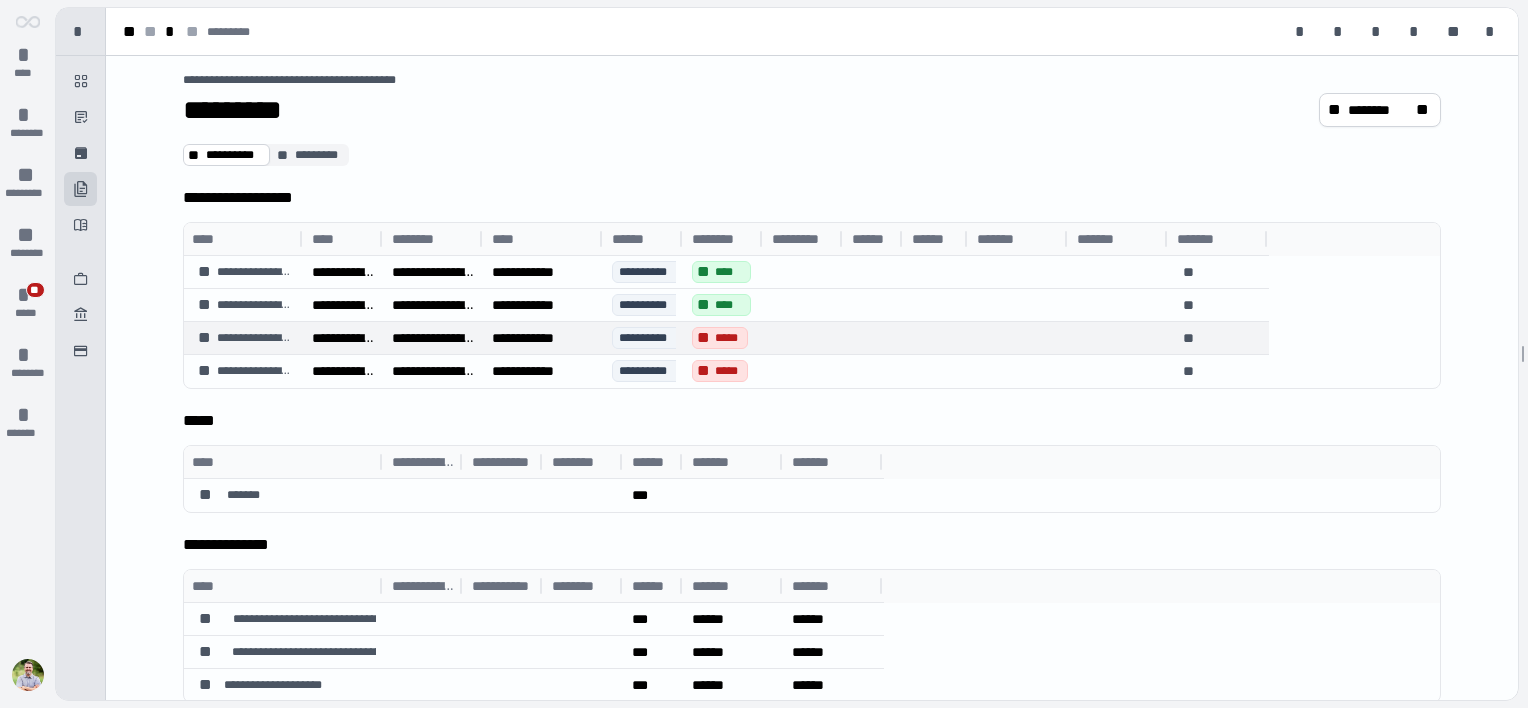 click on "*****" at bounding box center (728, 338) 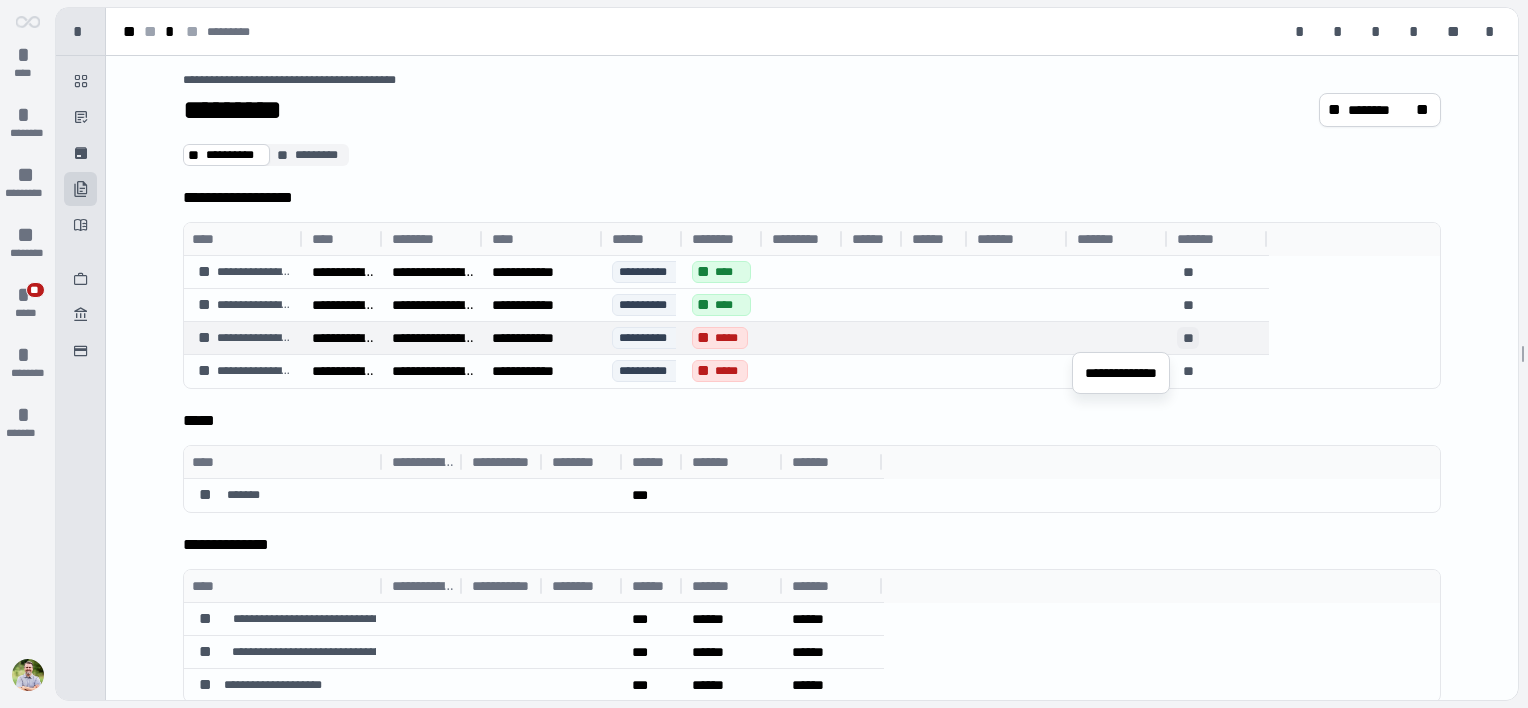 click on "**" at bounding box center (1188, 338) 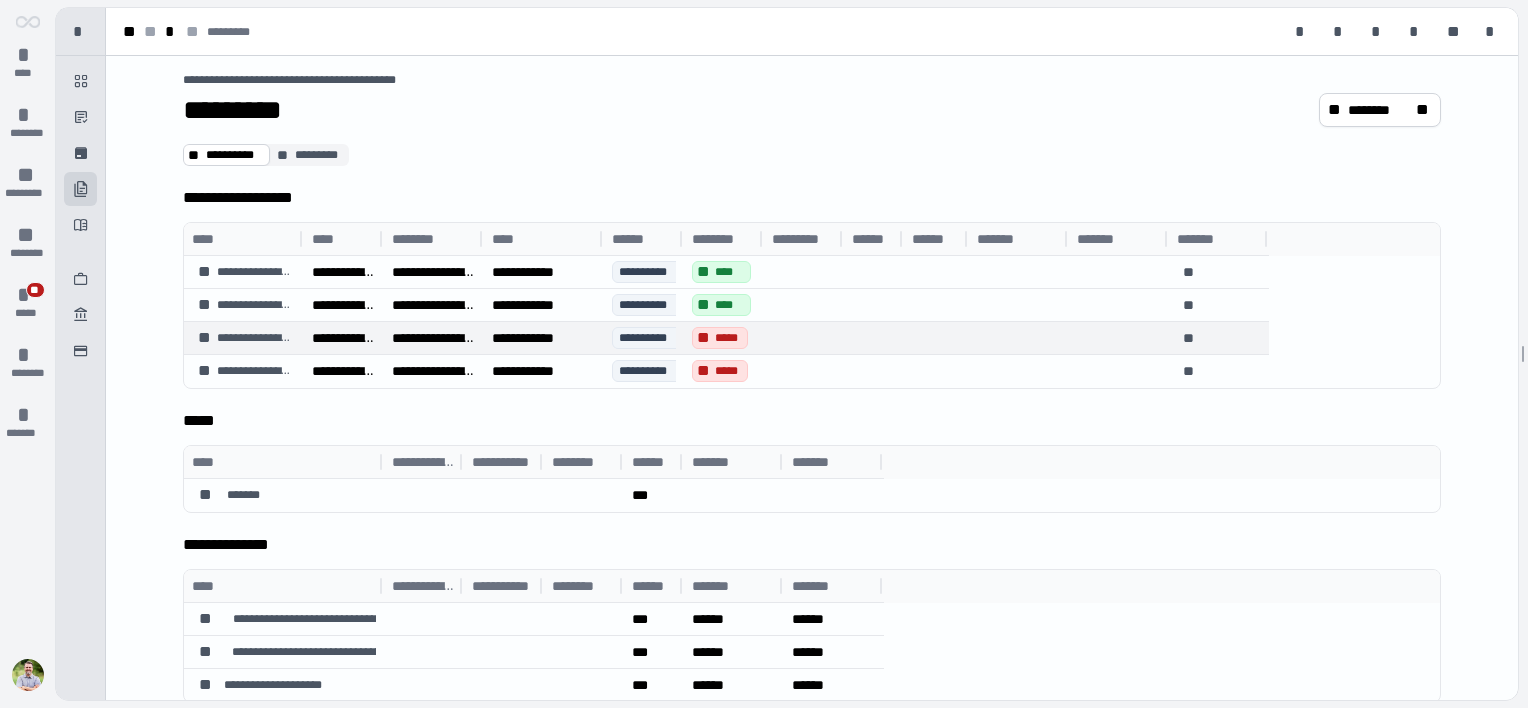 click on "**" at bounding box center [1188, 338] 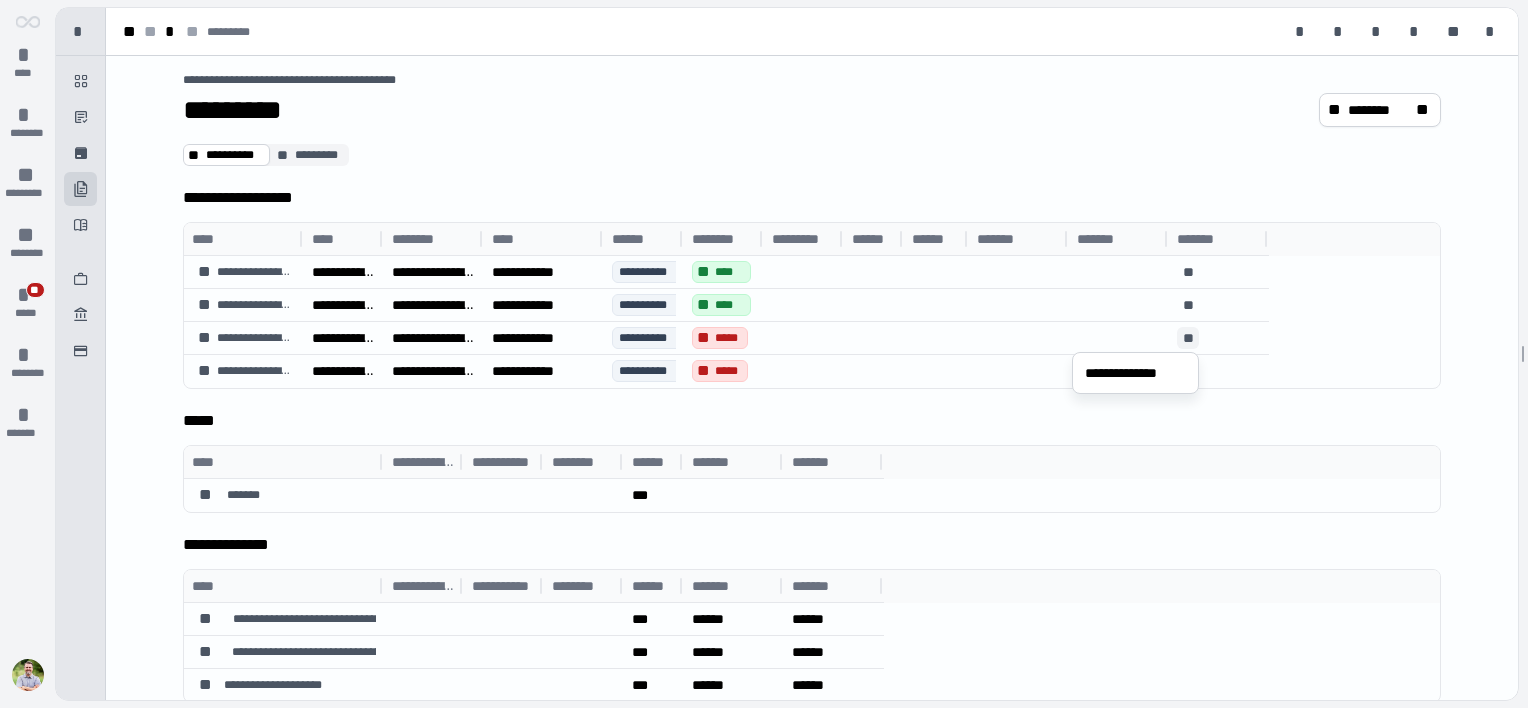 click on "**********" at bounding box center (812, 108) 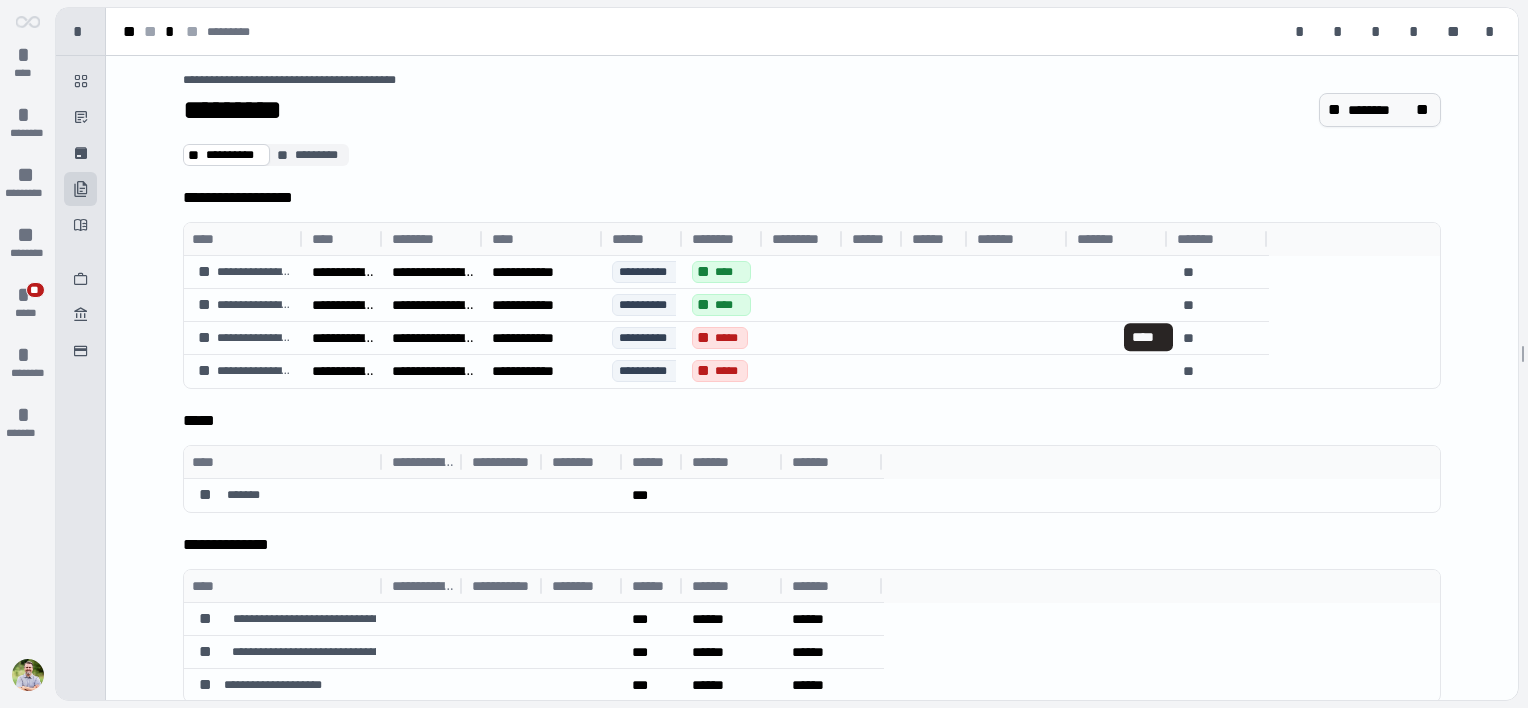 click on "********" at bounding box center [1380, 110] 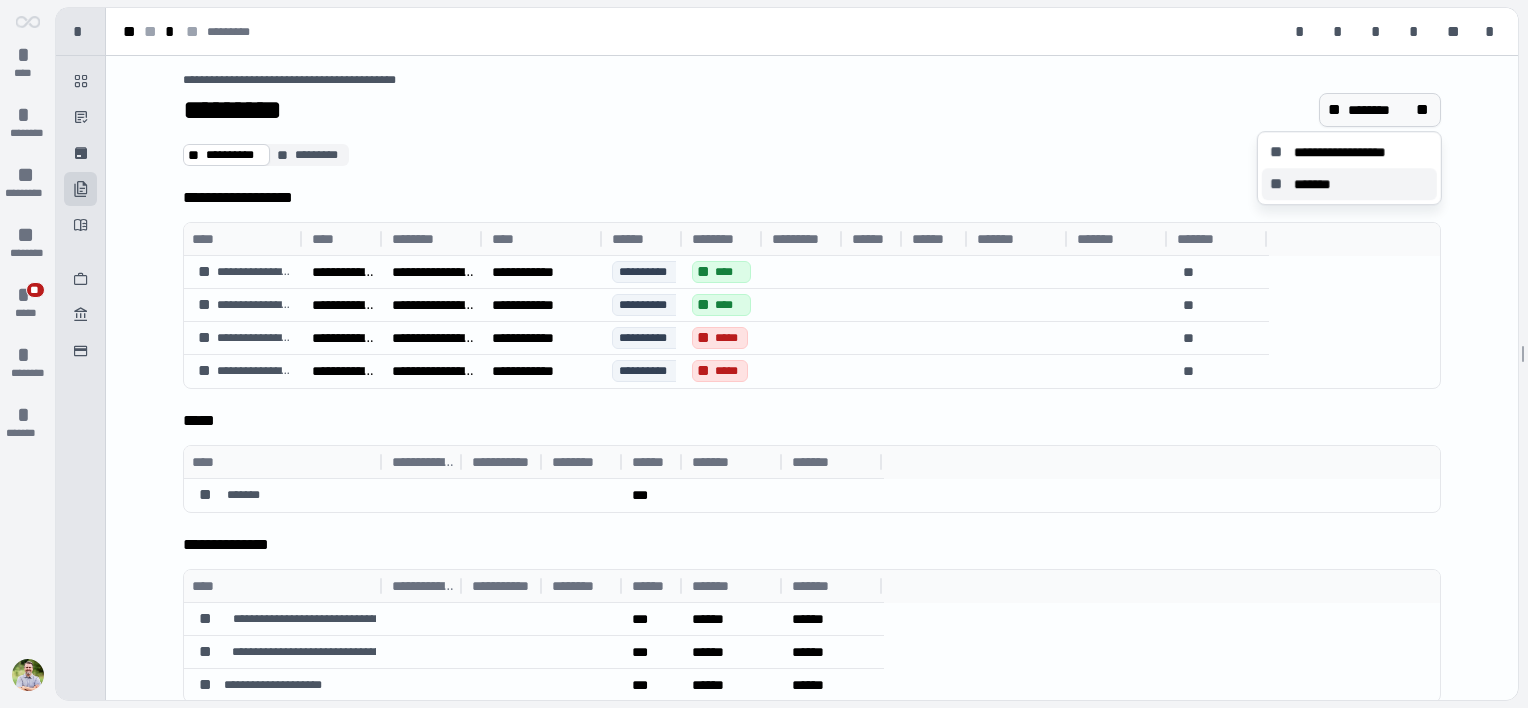 click on "*******" at bounding box center (1319, 184) 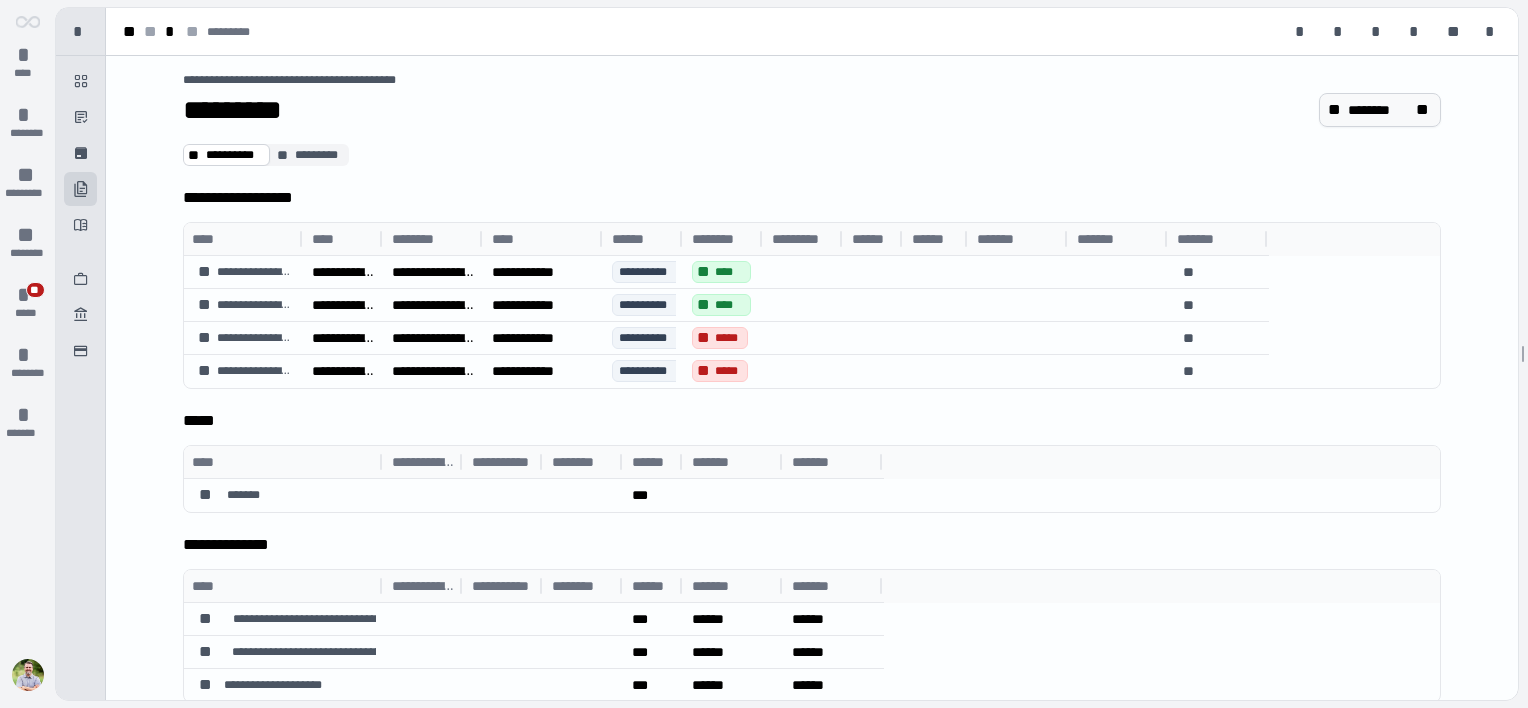 click on "********" at bounding box center (1380, 110) 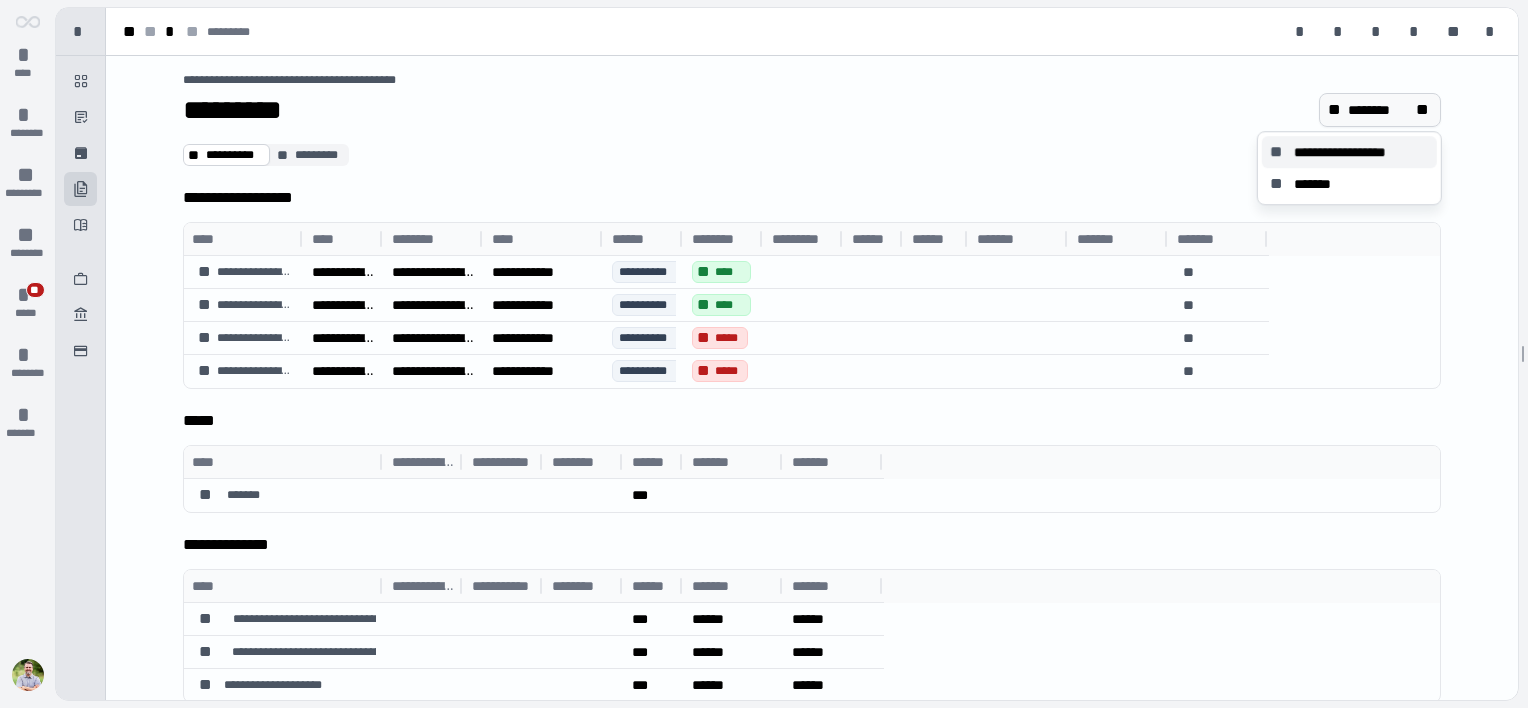 click on "**********" at bounding box center (1361, 152) 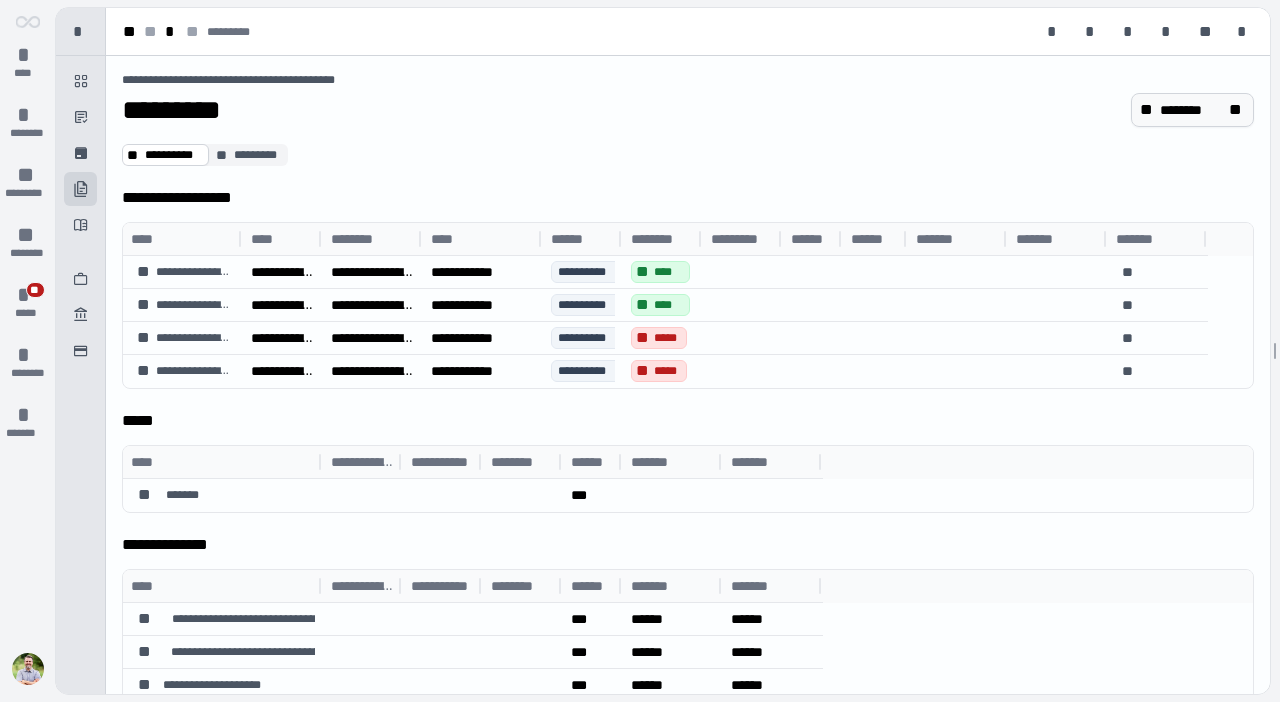 click on "** ******** **" at bounding box center (1192, 110) 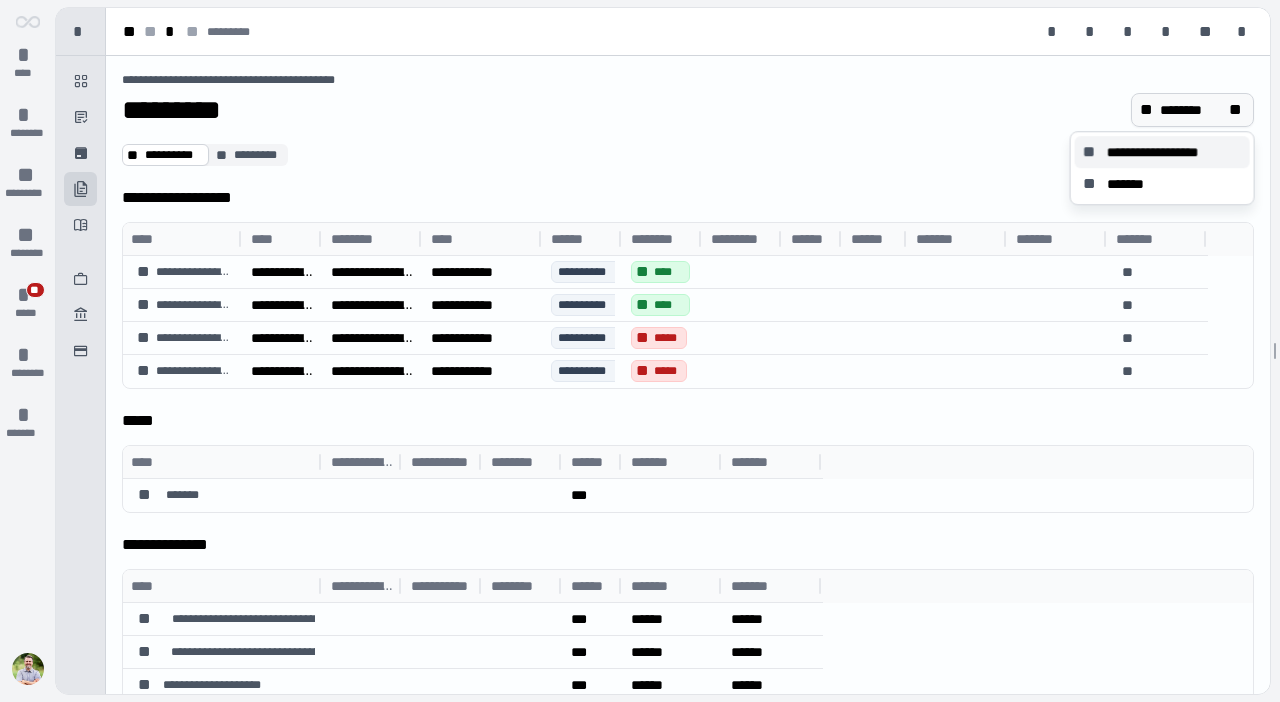 click on "**********" at bounding box center [1174, 152] 